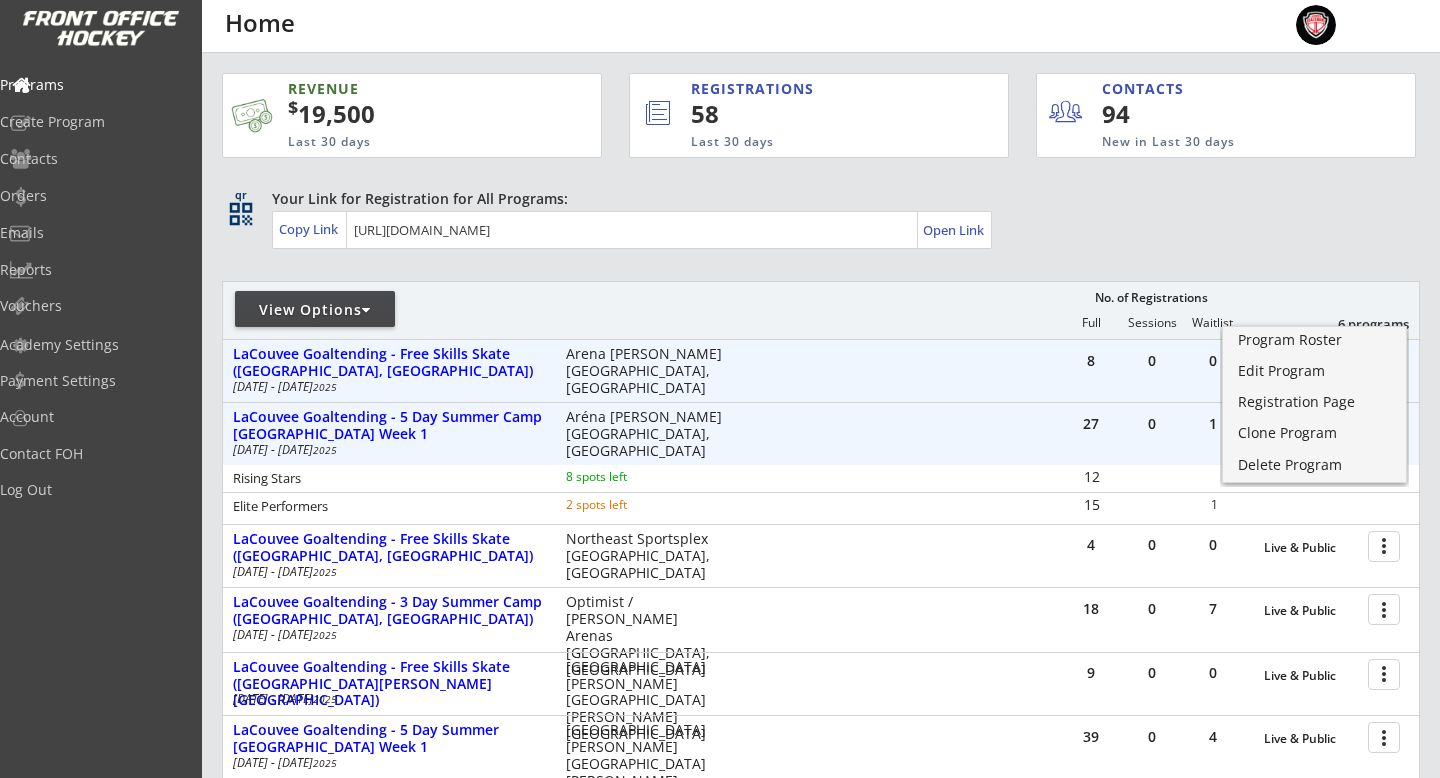 scroll, scrollTop: 119, scrollLeft: 0, axis: vertical 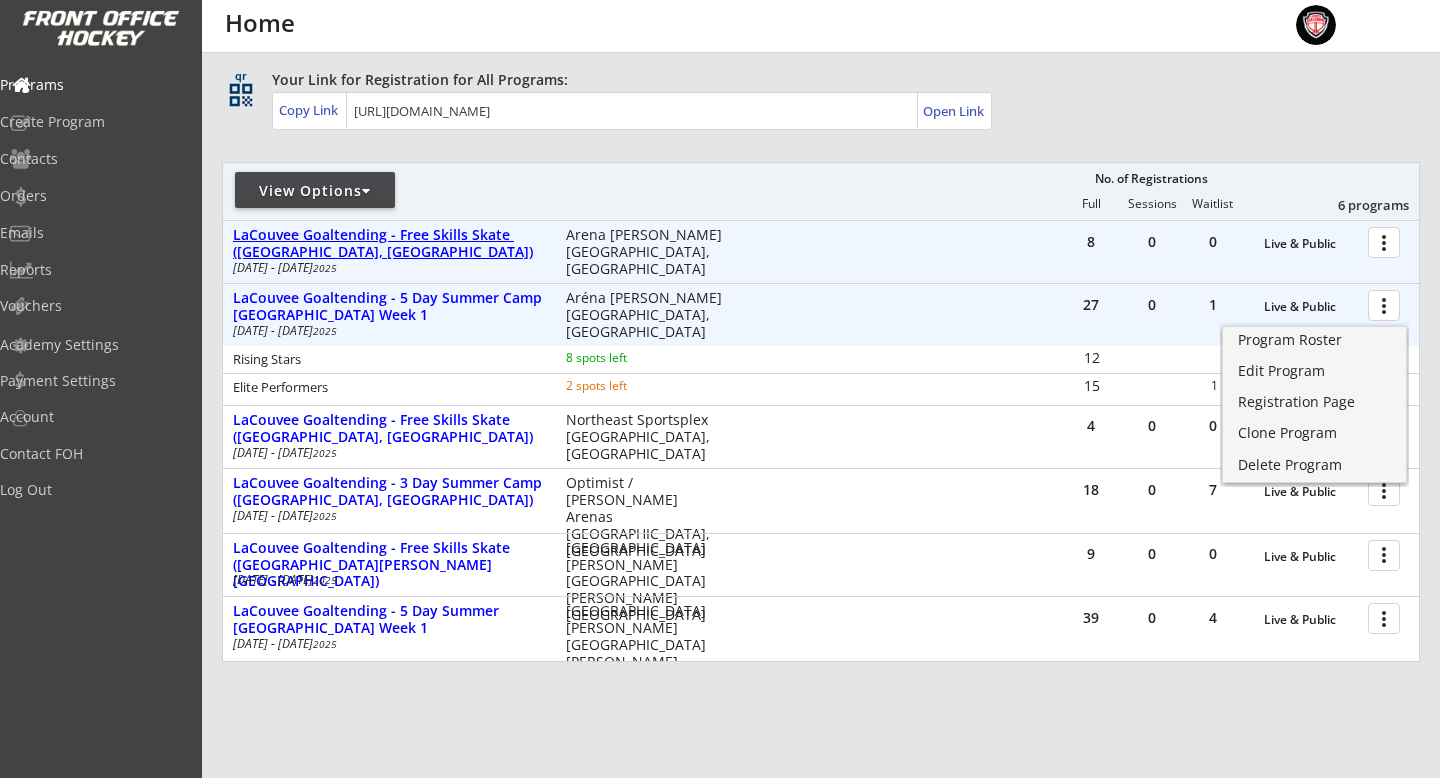 click on "LaCouvee Goaltending - Free Skills Skate ([GEOGRAPHIC_DATA], [GEOGRAPHIC_DATA])" at bounding box center [389, 244] 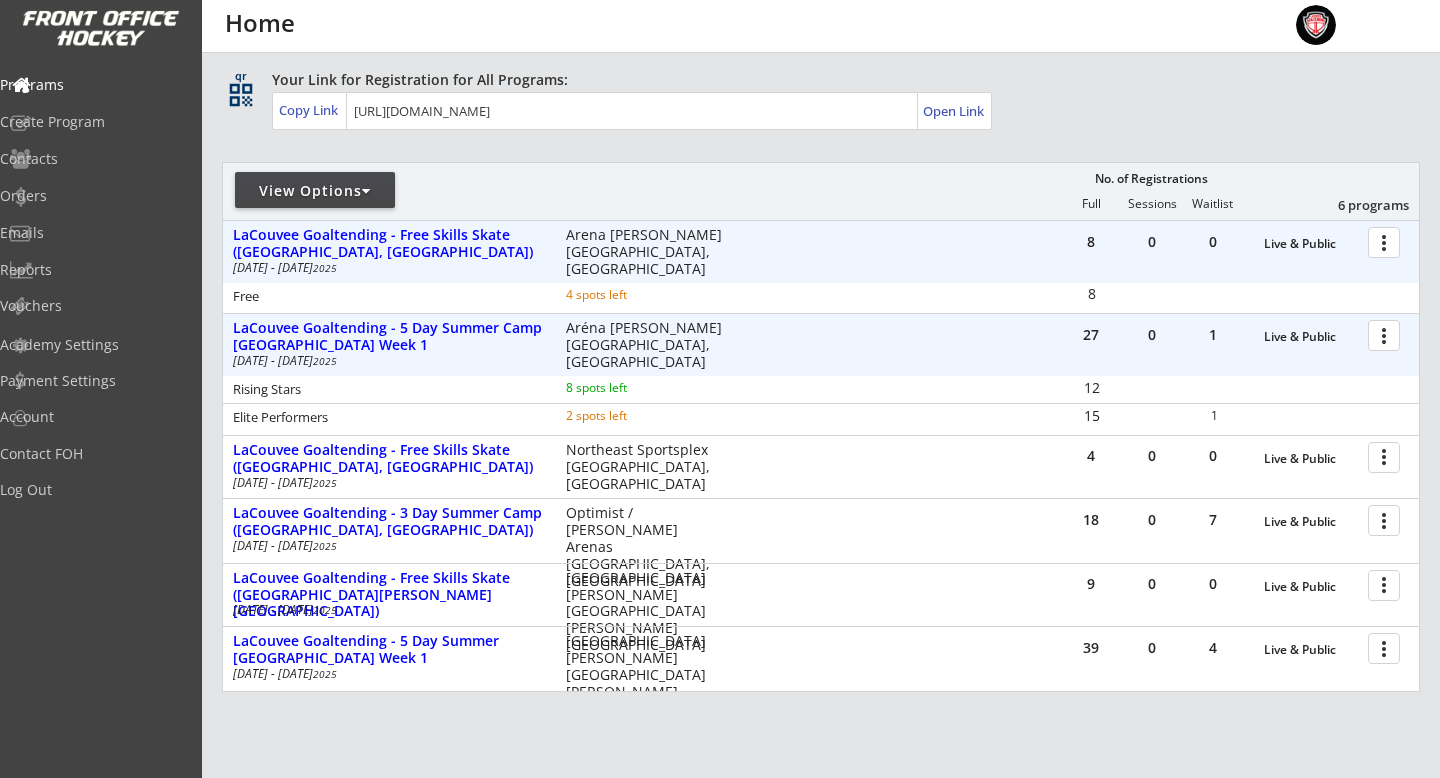 click at bounding box center (1387, 241) 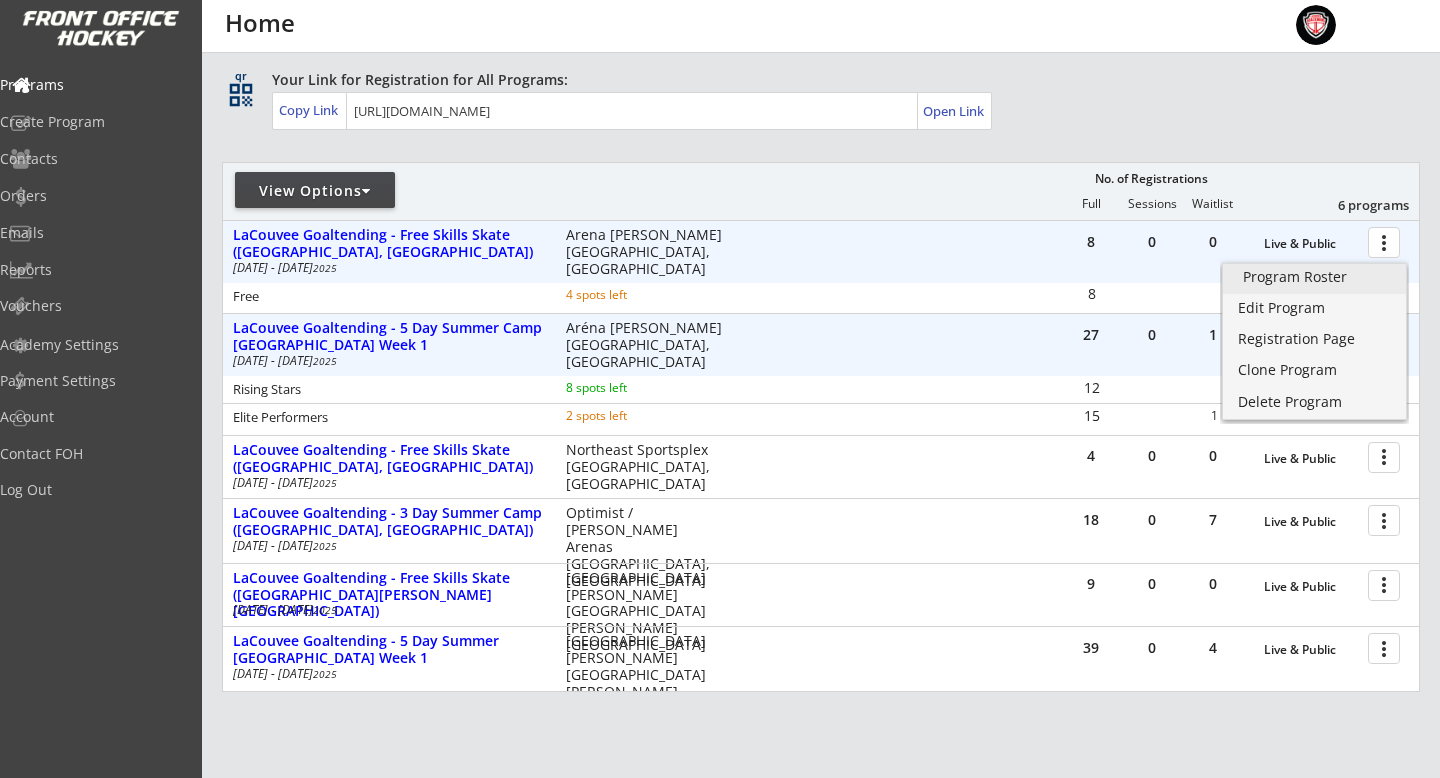 click on "Program Roster" at bounding box center [1314, 277] 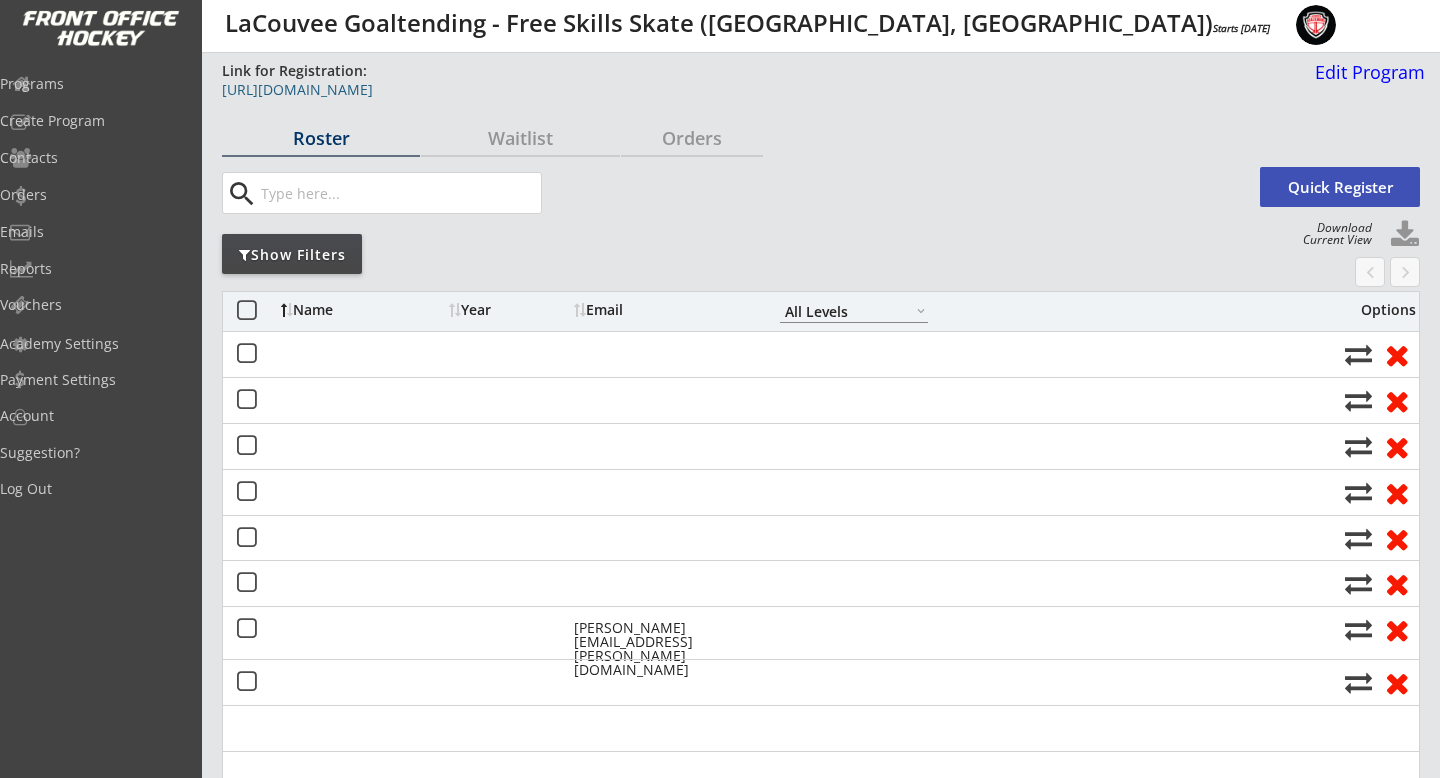 select on ""All Levels"" 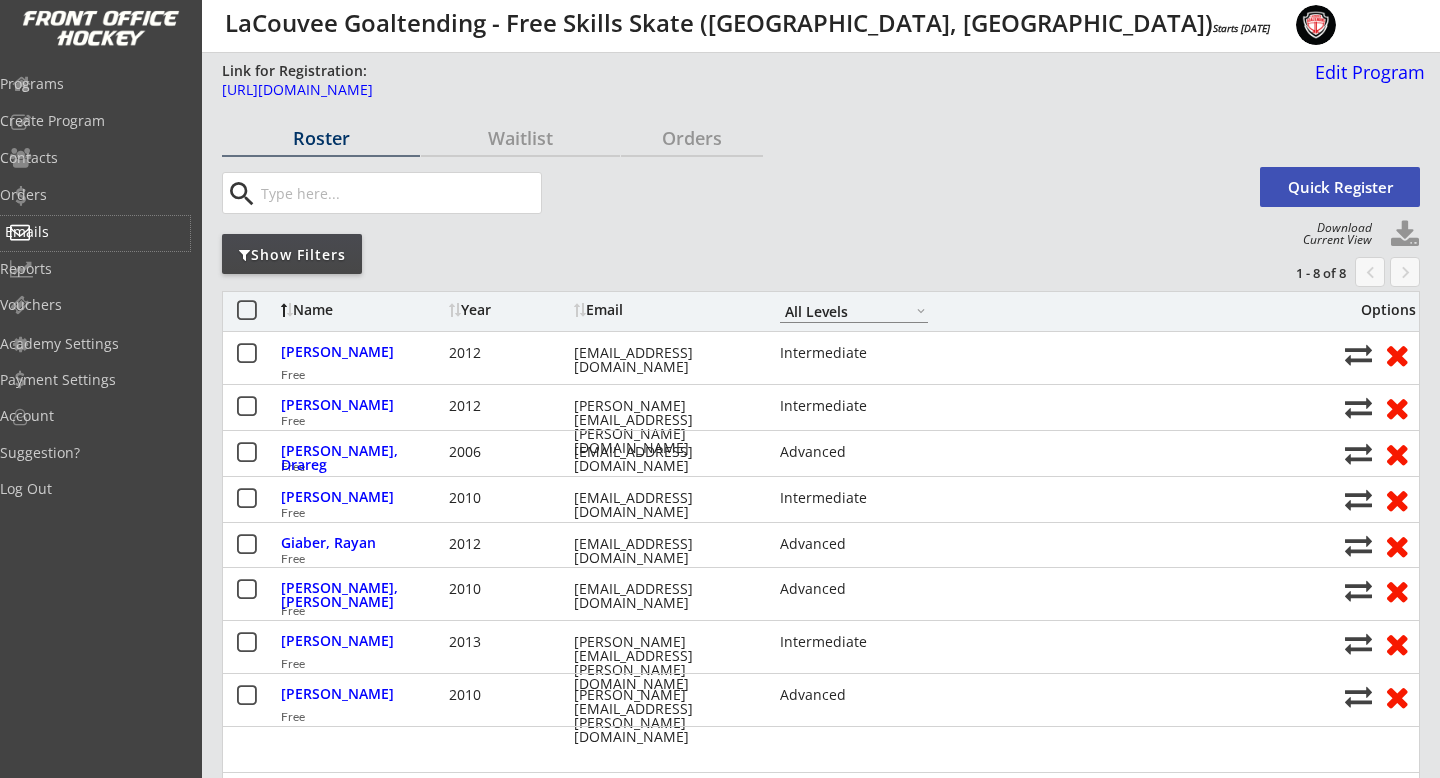 click on "Emails" at bounding box center [95, 232] 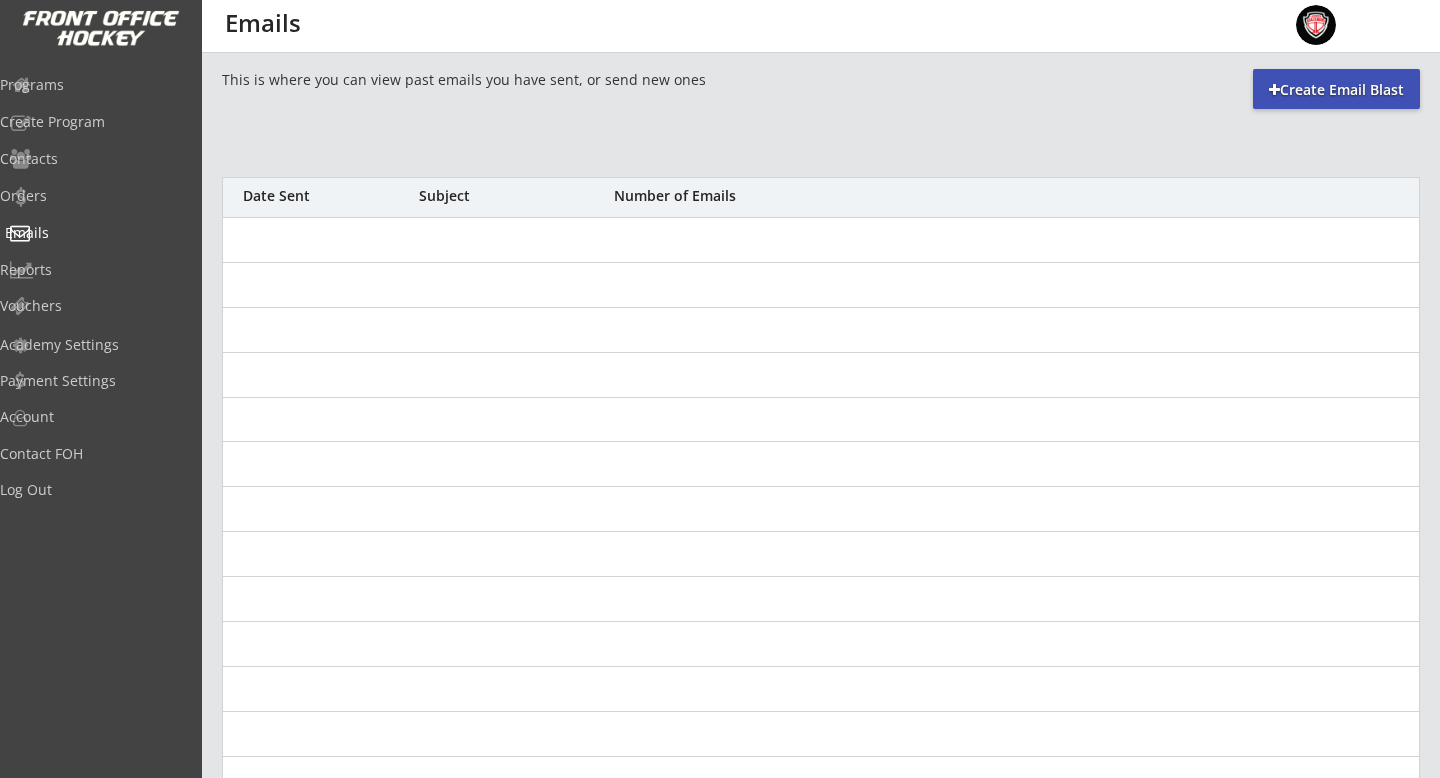 scroll, scrollTop: 0, scrollLeft: 0, axis: both 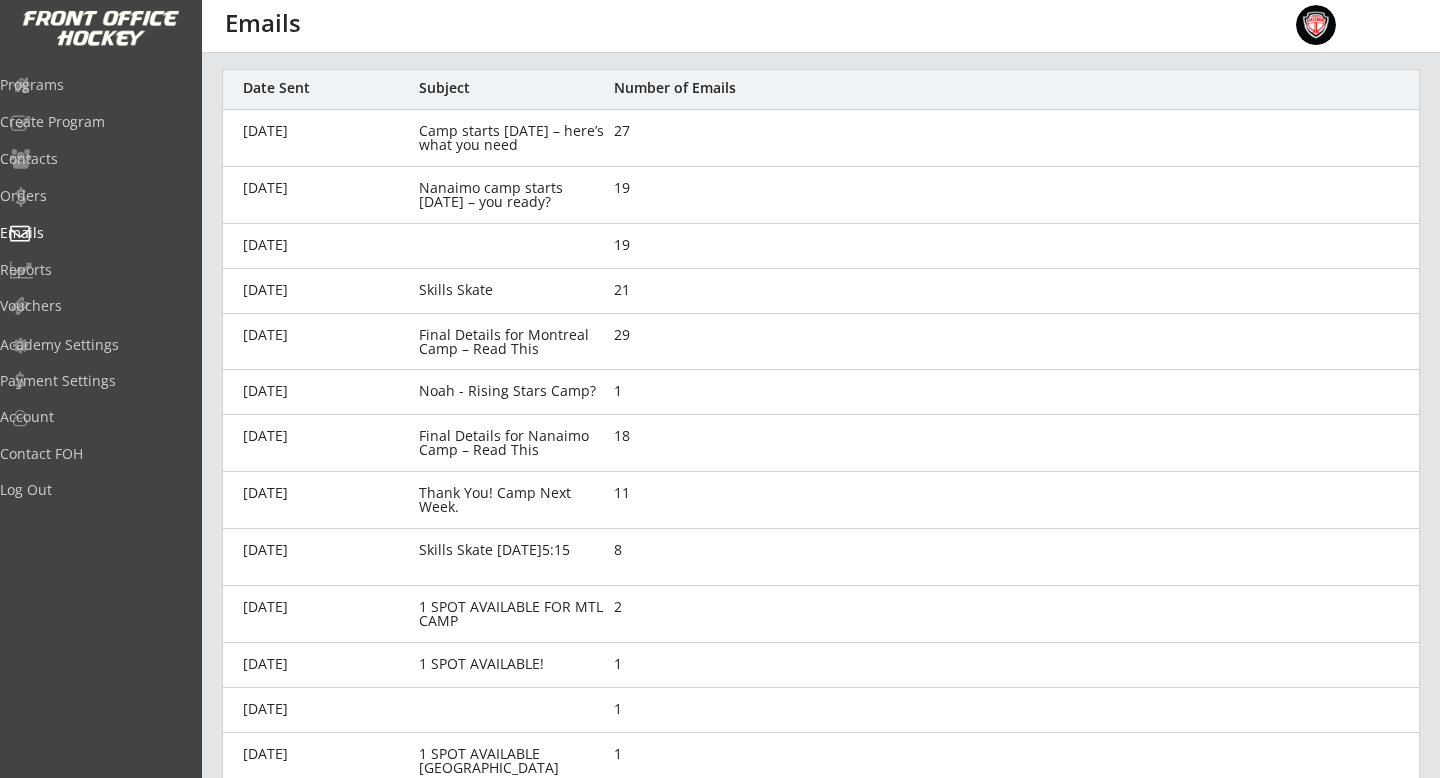 click on "Skills Skate" at bounding box center [513, 290] 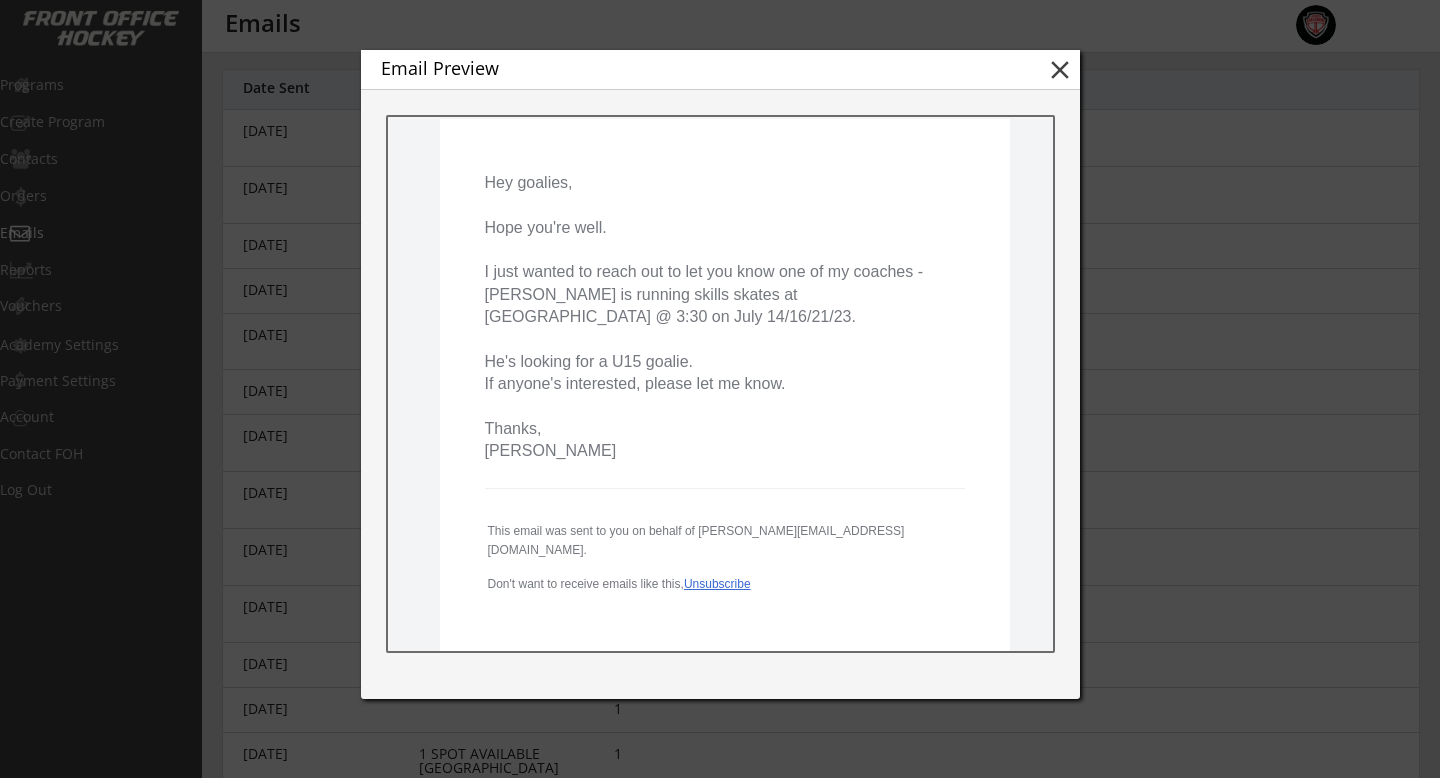 scroll, scrollTop: 251, scrollLeft: 0, axis: vertical 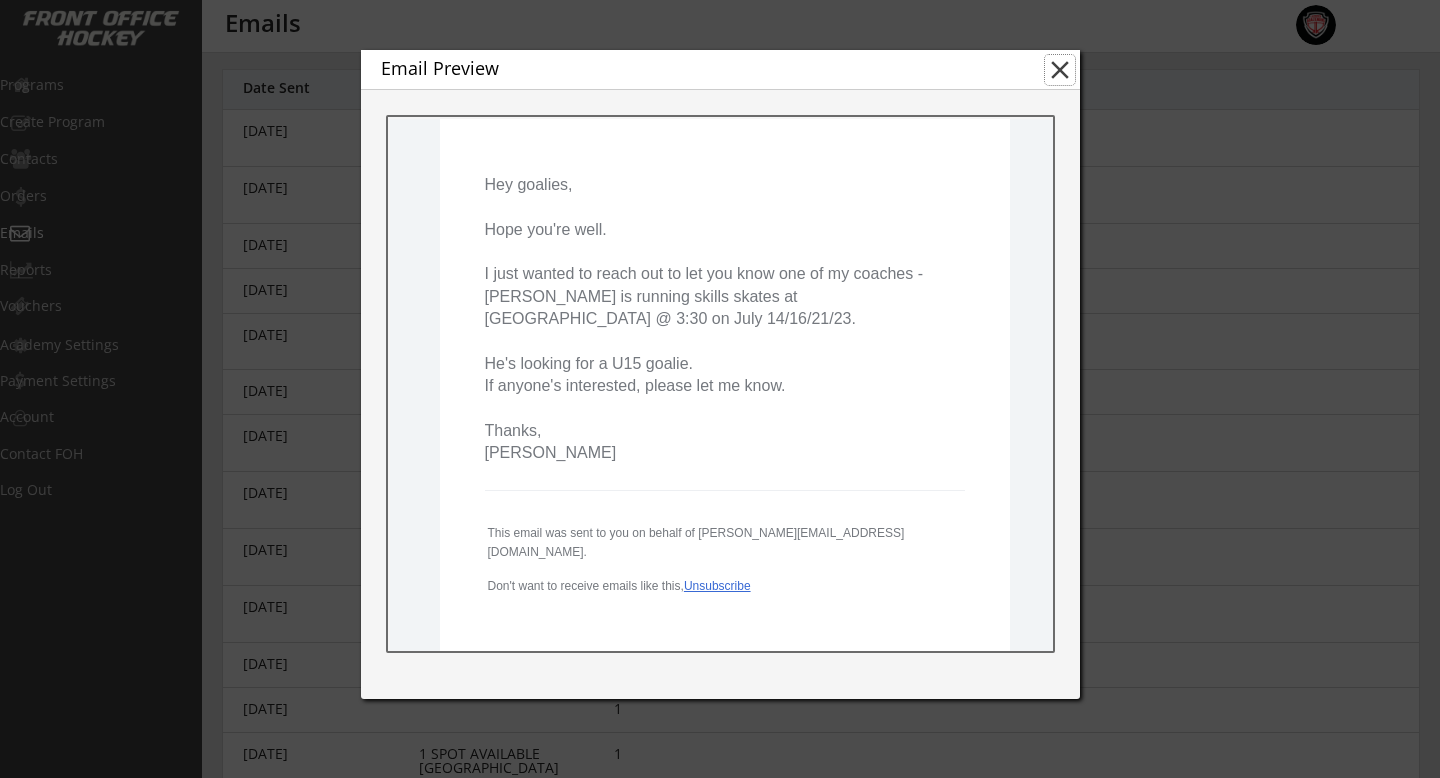 click on "close" at bounding box center (1060, 70) 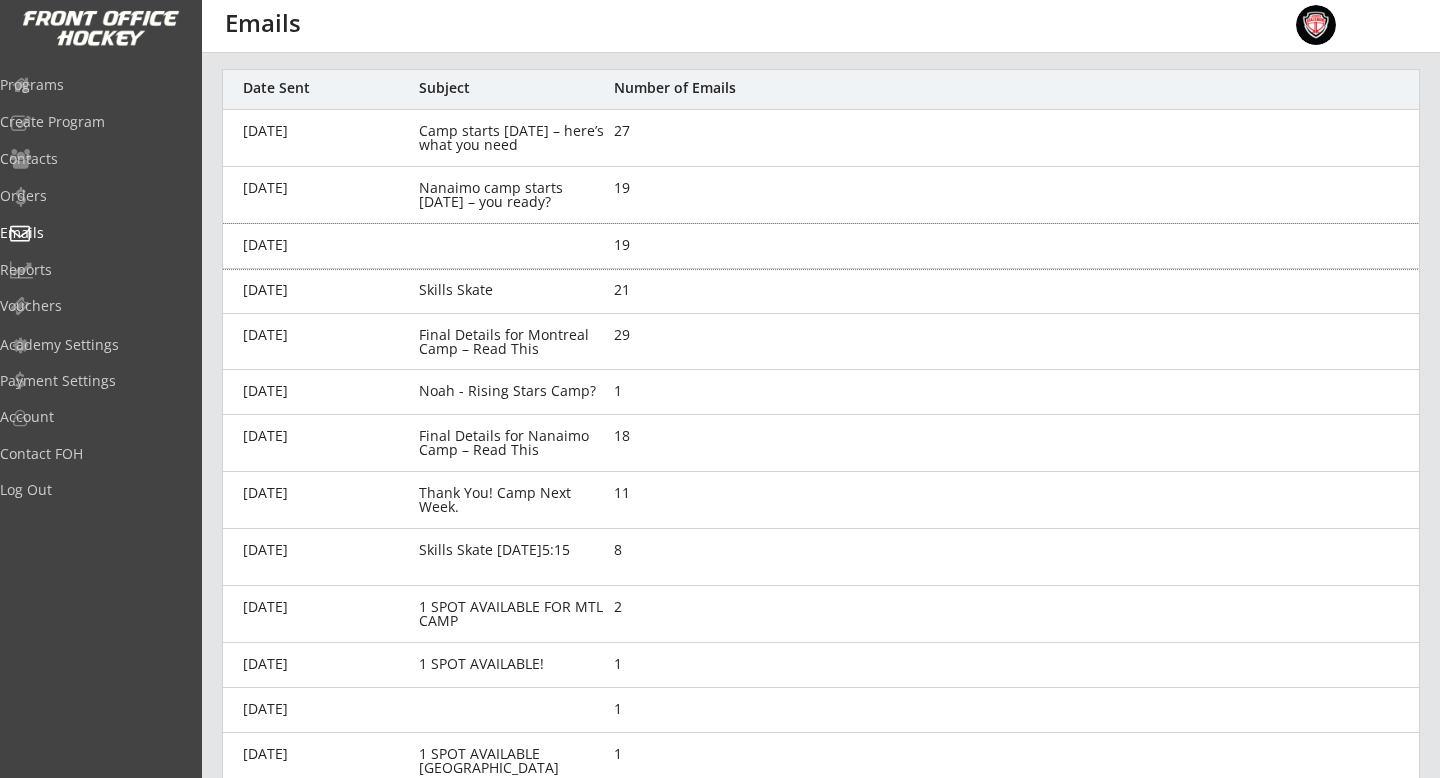 click on "Jul 10, 2025 19" at bounding box center (821, 246) 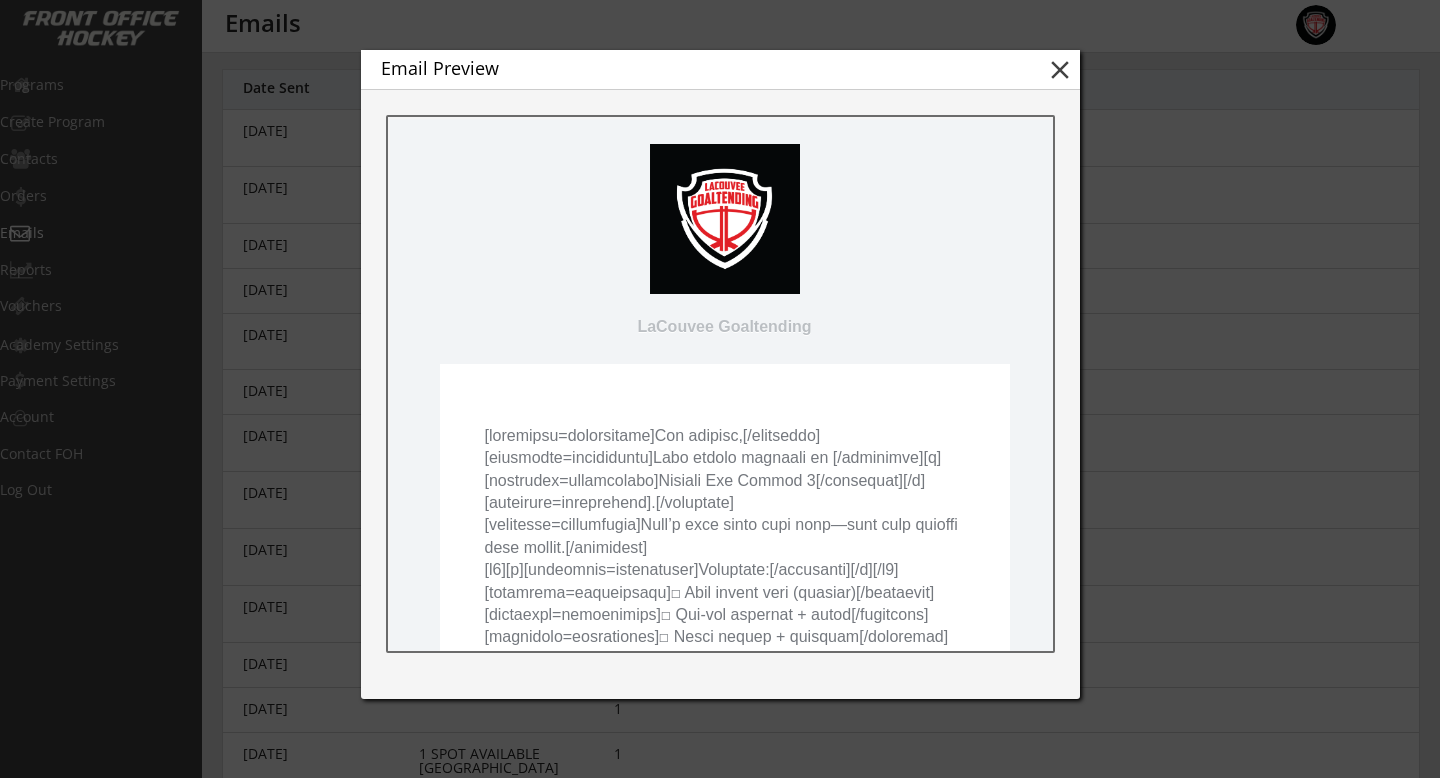 click on "close" at bounding box center (1060, 70) 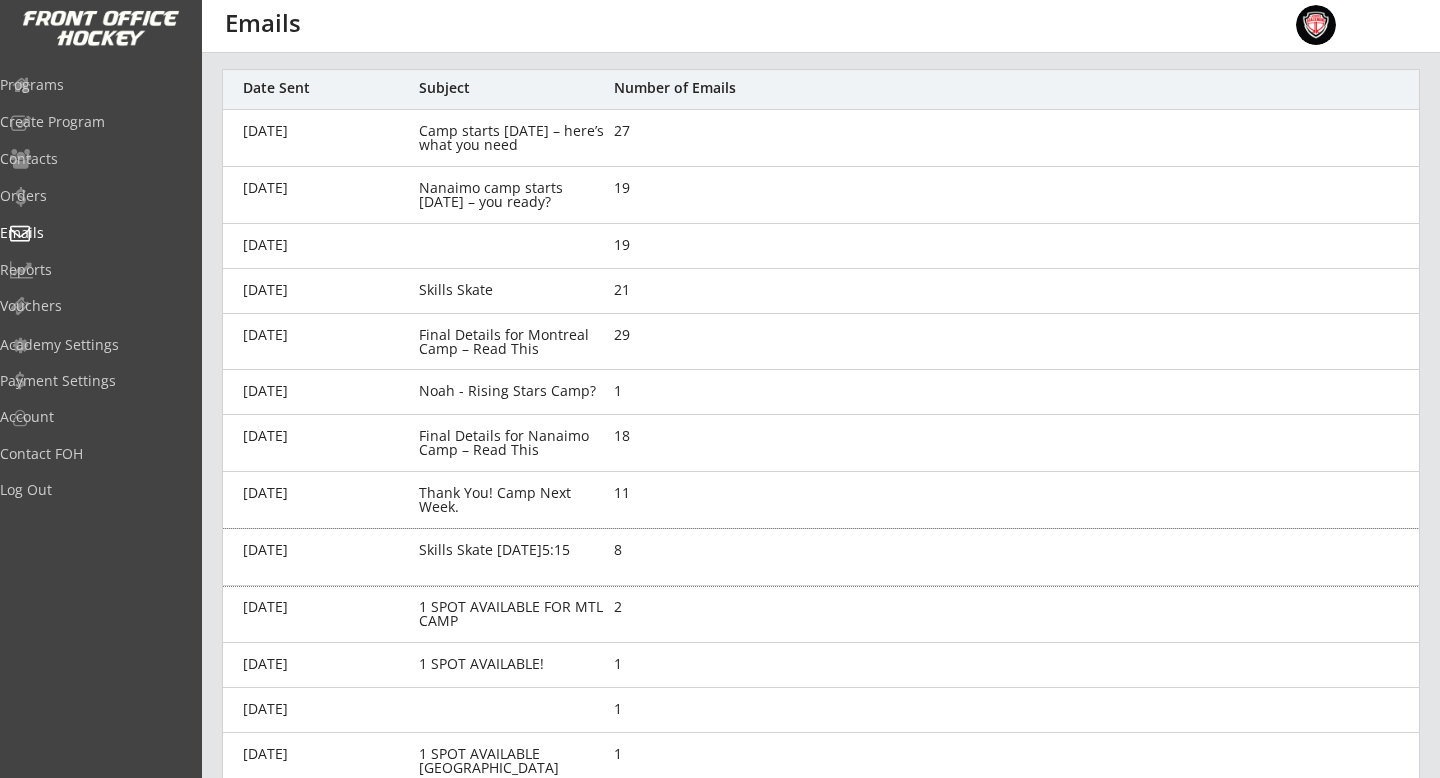 click on "Skills Skate Wednesday July 2nd @5:15" at bounding box center [513, 550] 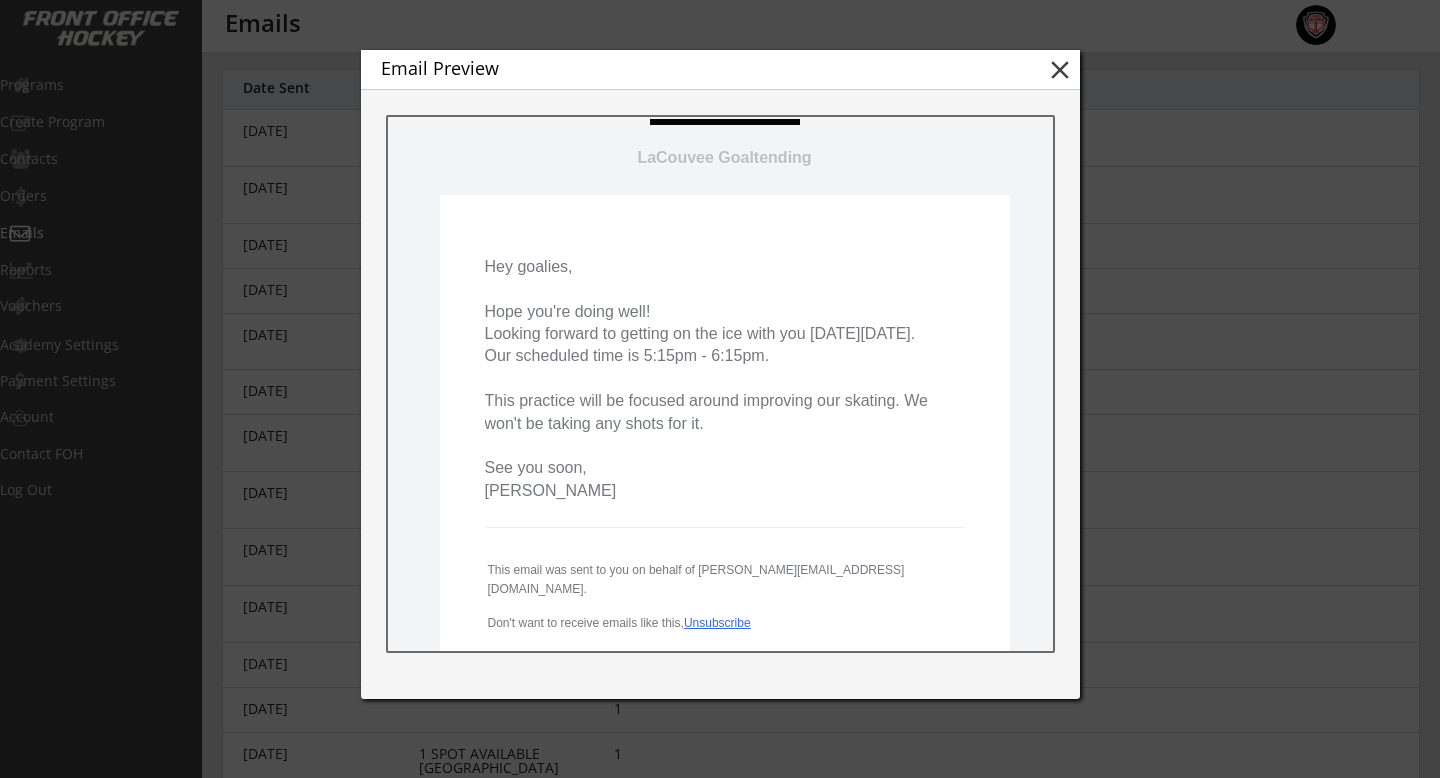 scroll, scrollTop: 146, scrollLeft: 0, axis: vertical 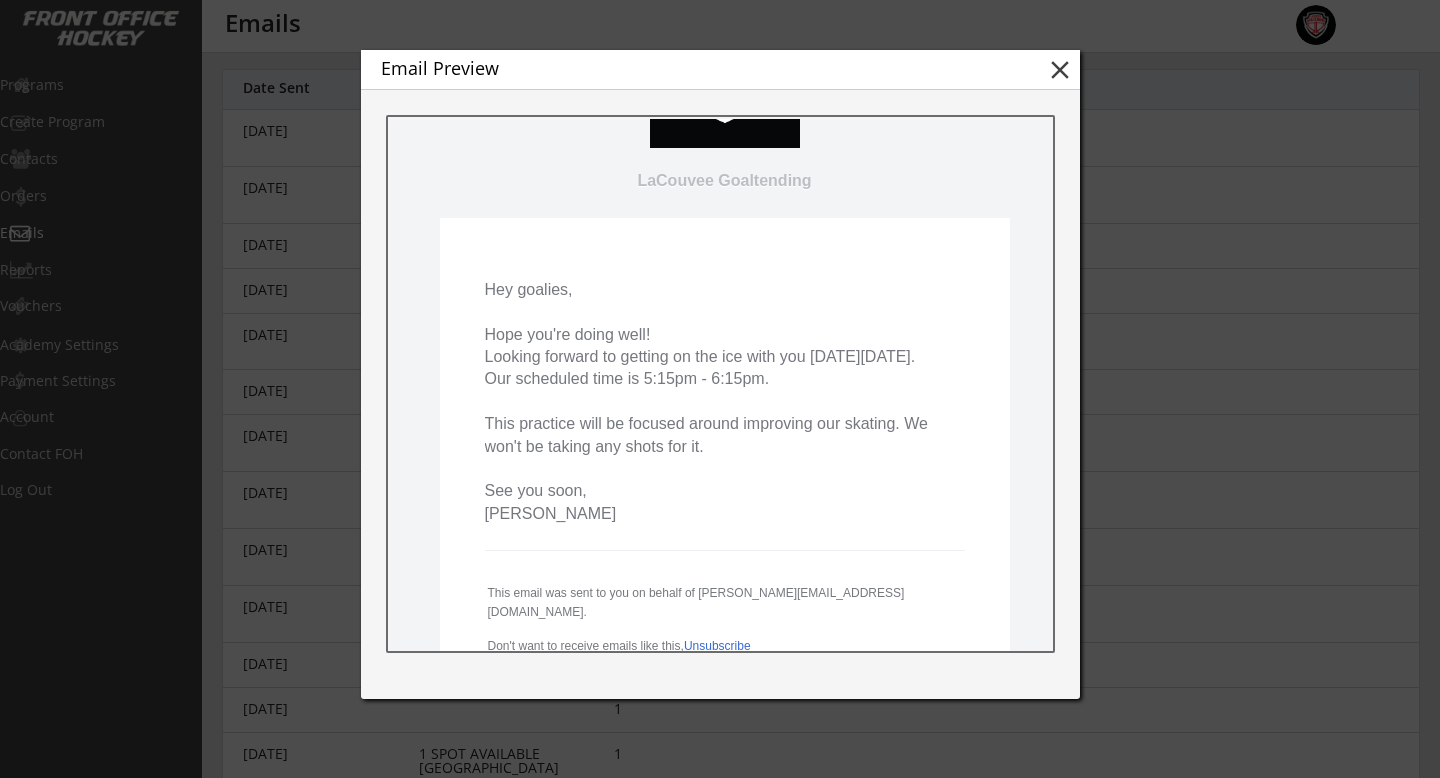 drag, startPoint x: 564, startPoint y: 537, endPoint x: 472, endPoint y: 261, distance: 290.92953 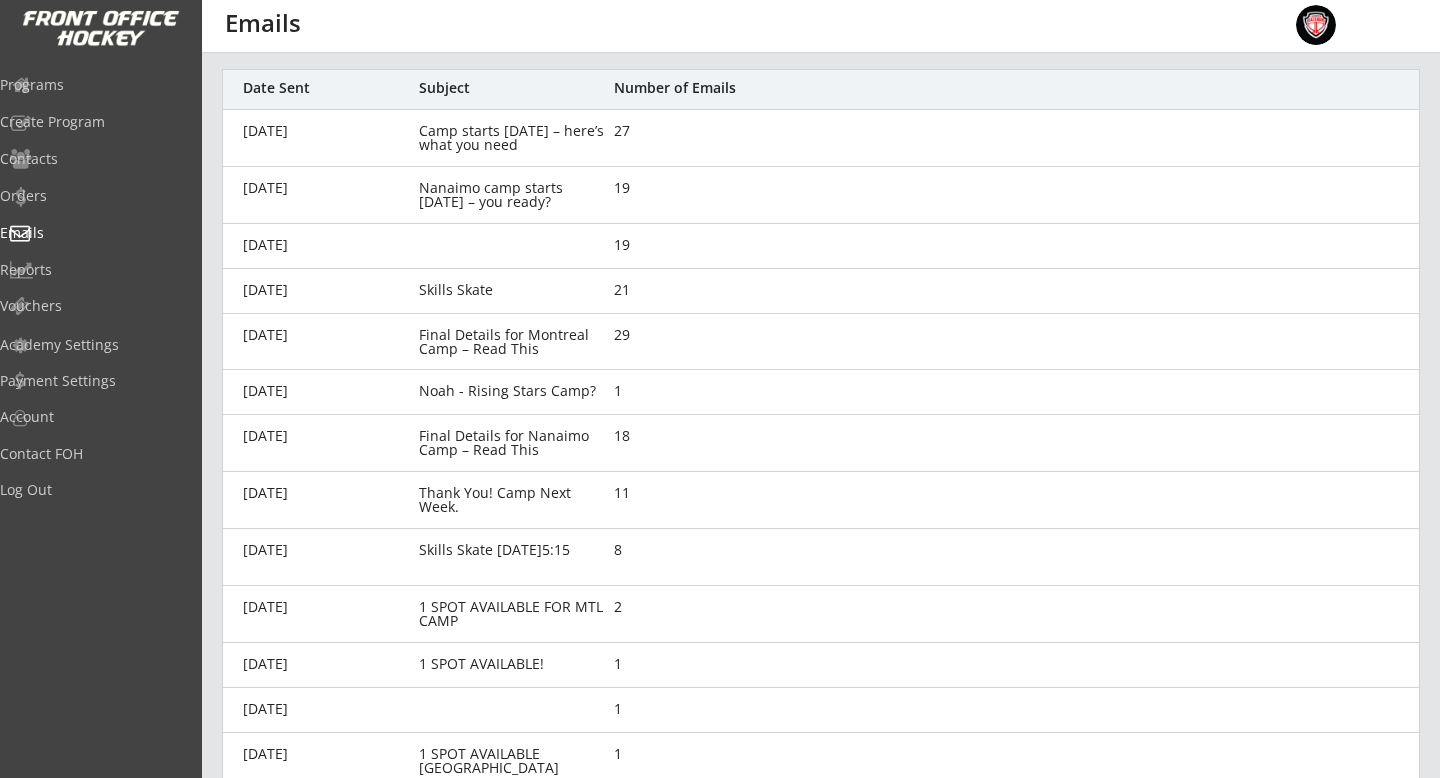 scroll, scrollTop: 0, scrollLeft: 0, axis: both 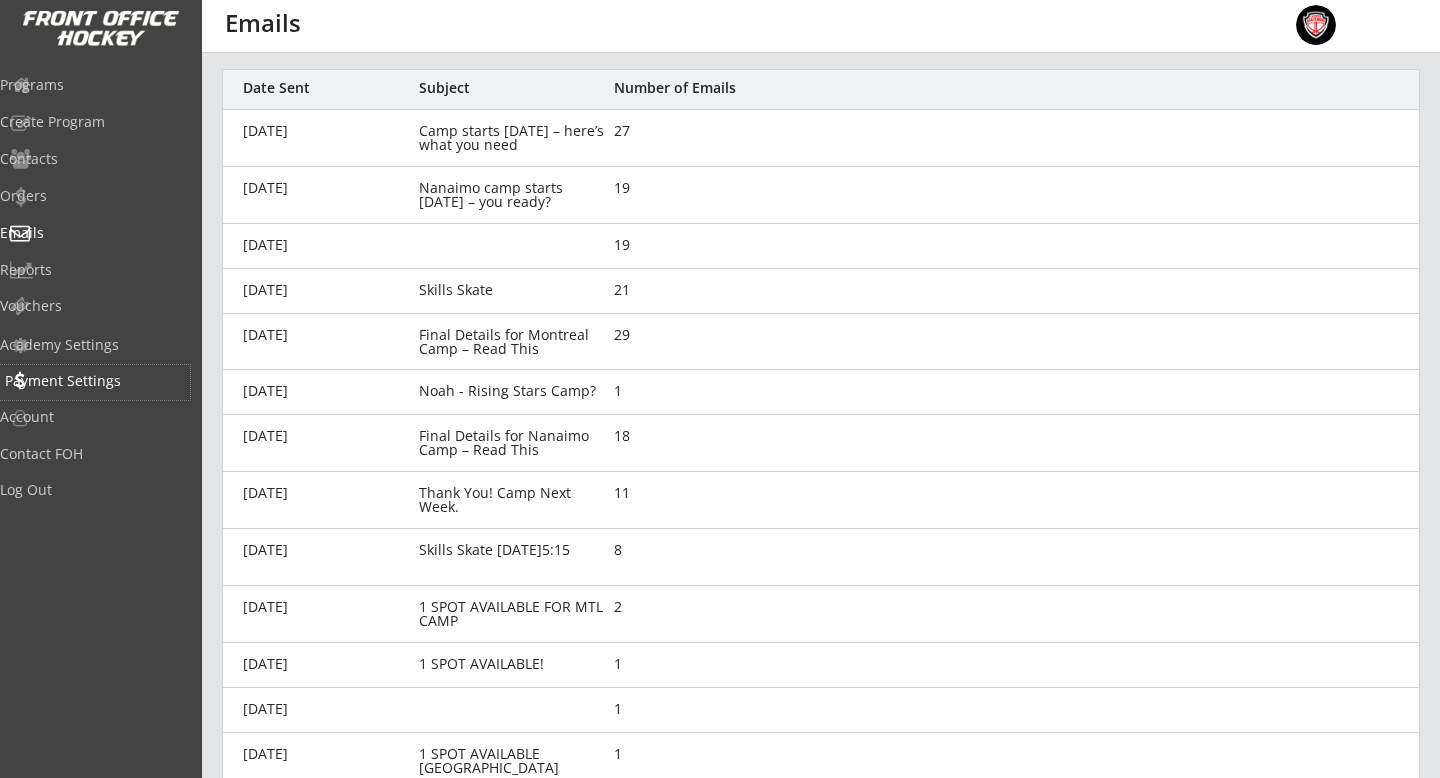 click on "Payment Settings" at bounding box center [95, 382] 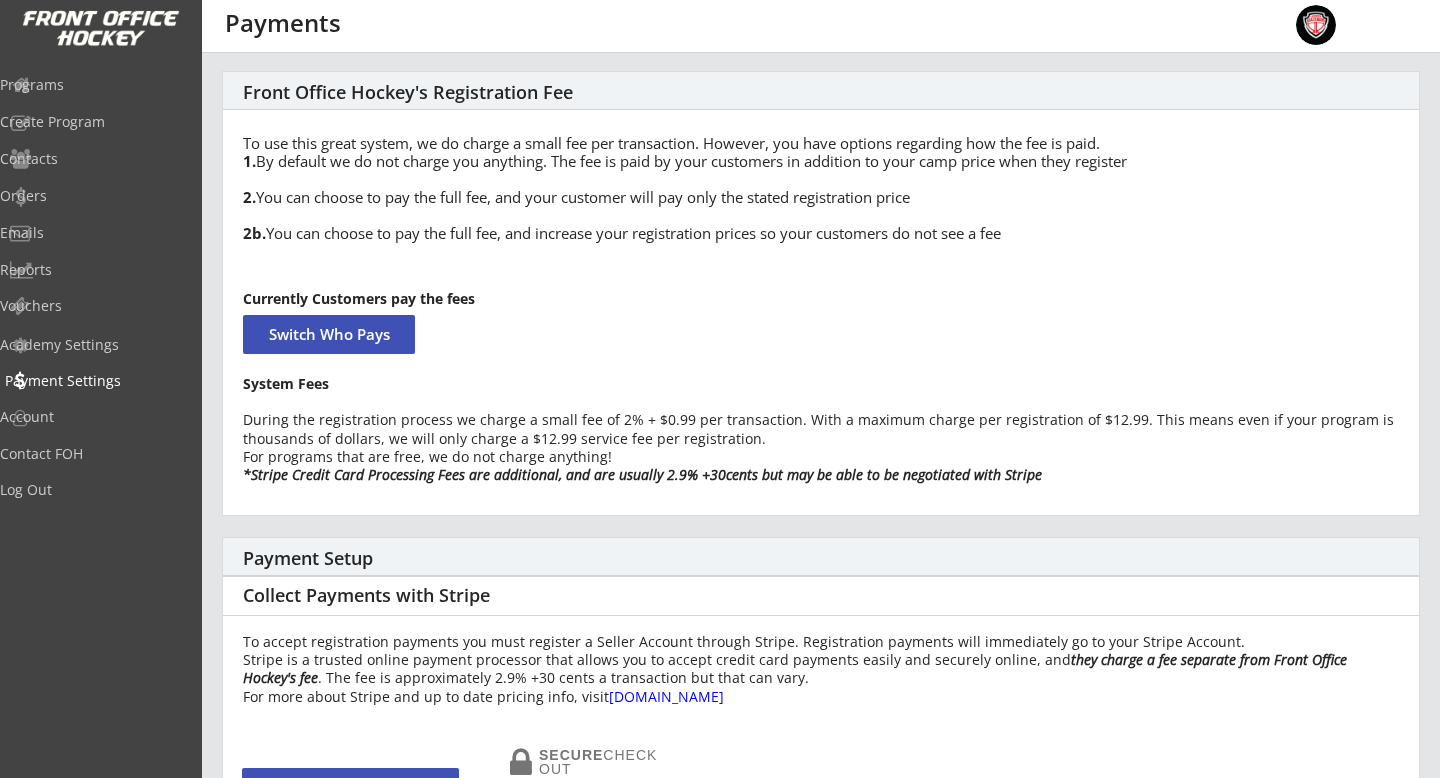 scroll, scrollTop: 0, scrollLeft: 0, axis: both 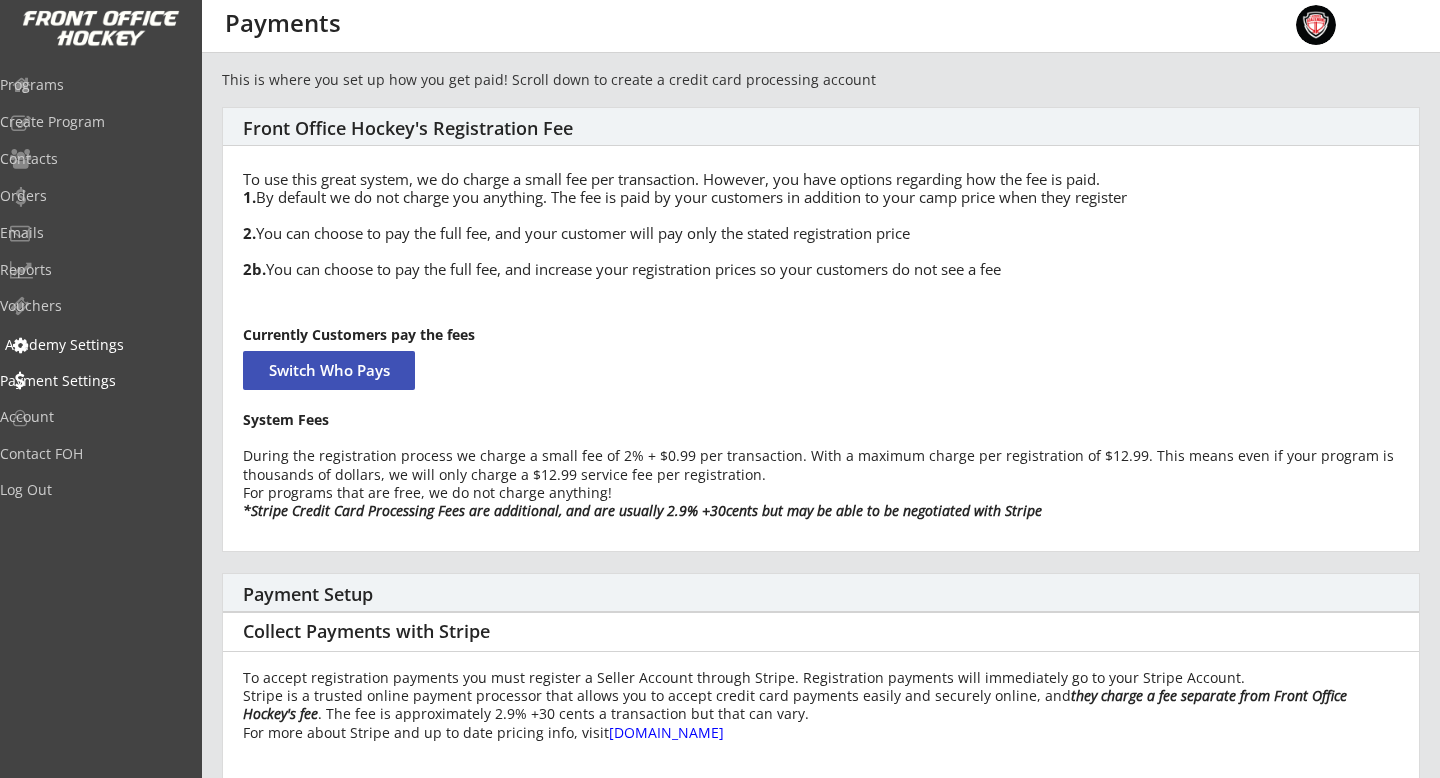 click on "Academy Settings" at bounding box center [95, 345] 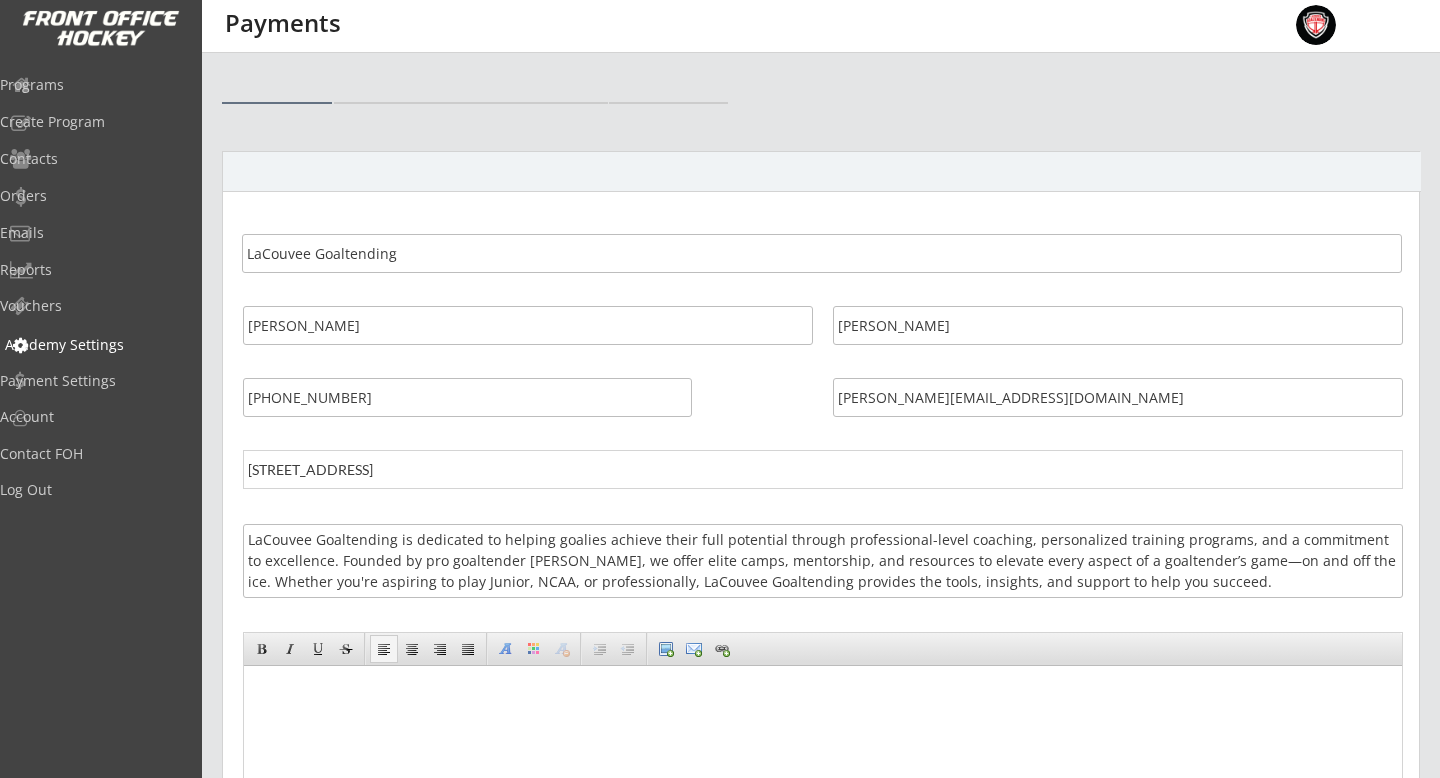 select on ""CAD"" 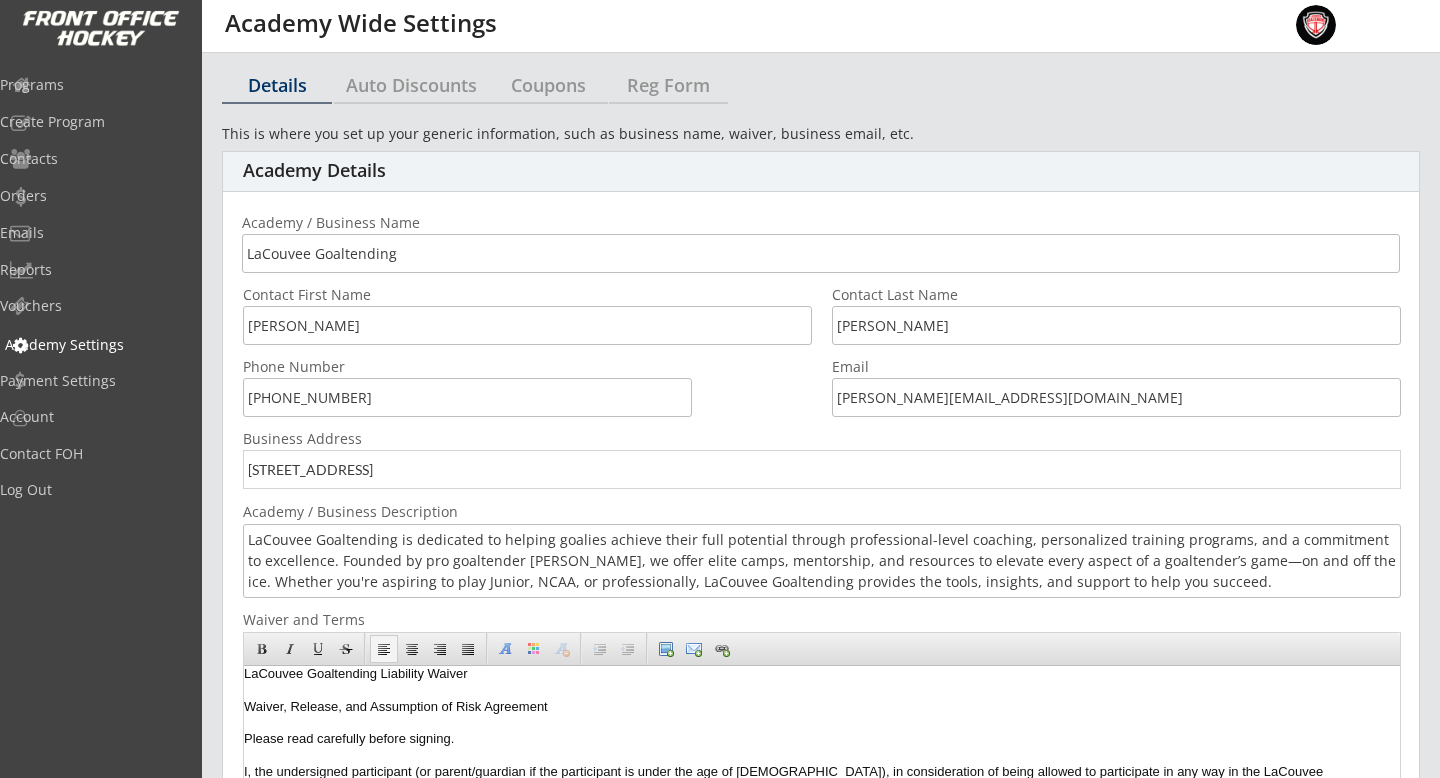 scroll, scrollTop: 0, scrollLeft: 0, axis: both 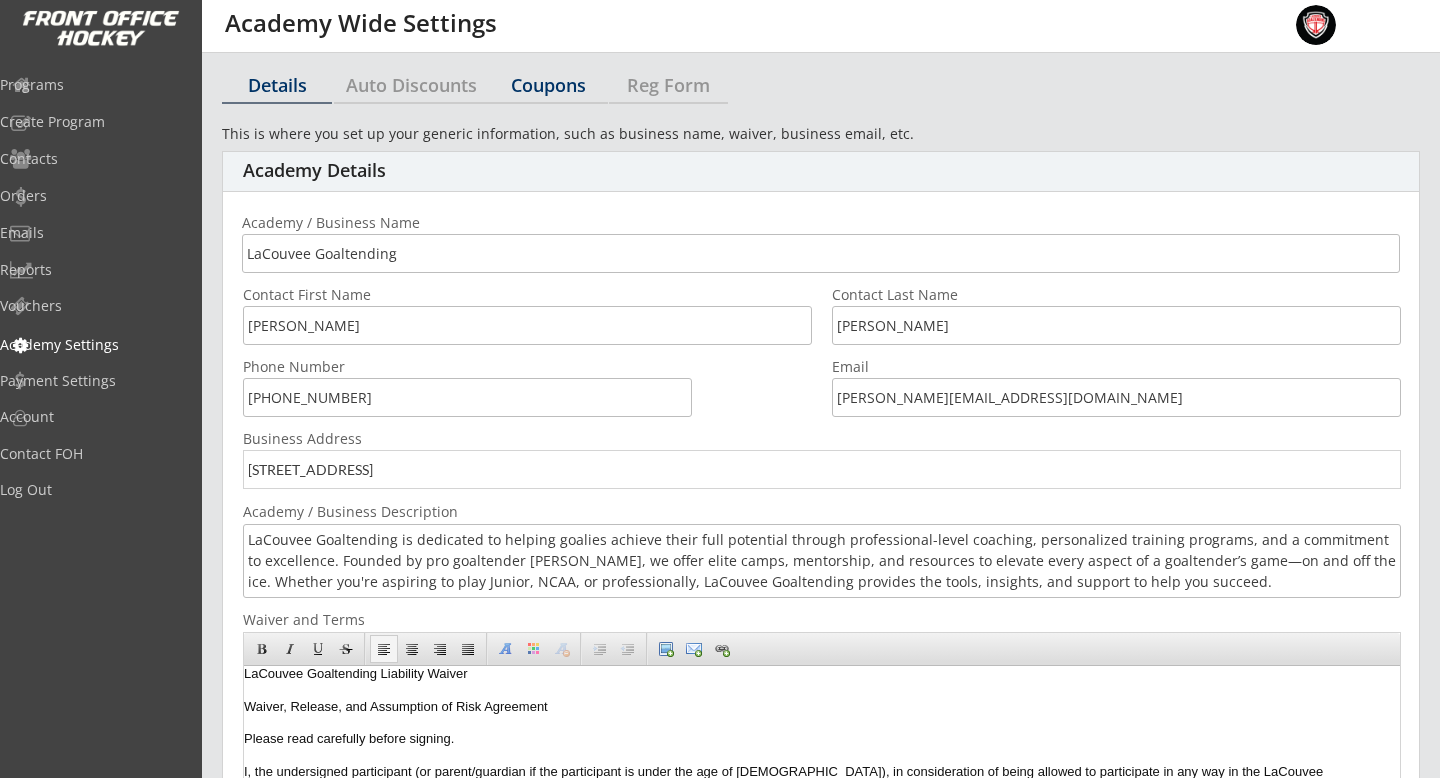 click on "Coupons" at bounding box center (548, 85) 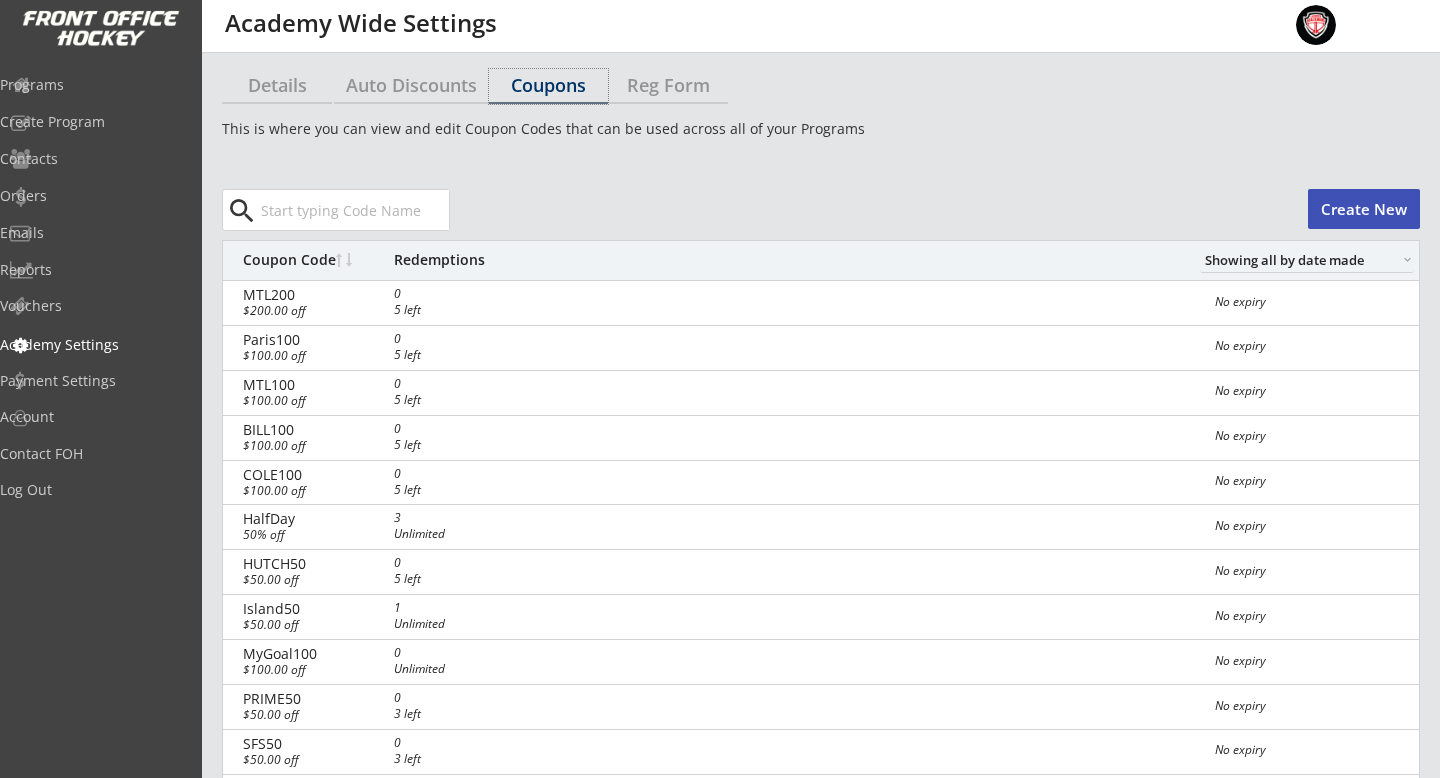click on "Programs" at bounding box center (95, 85) 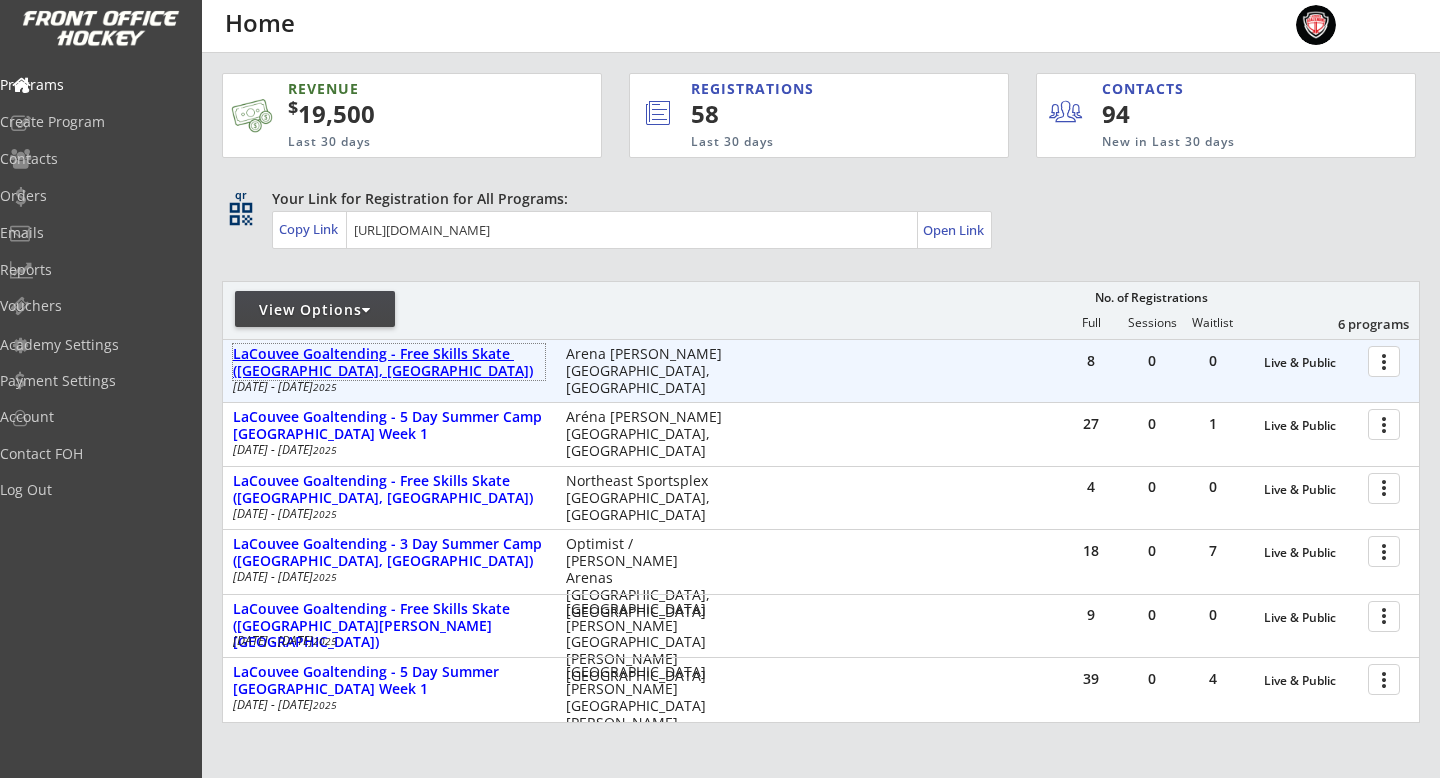 click on "LaCouvee Goaltending - Free Skills Skate ([GEOGRAPHIC_DATA], [GEOGRAPHIC_DATA])" at bounding box center [389, 363] 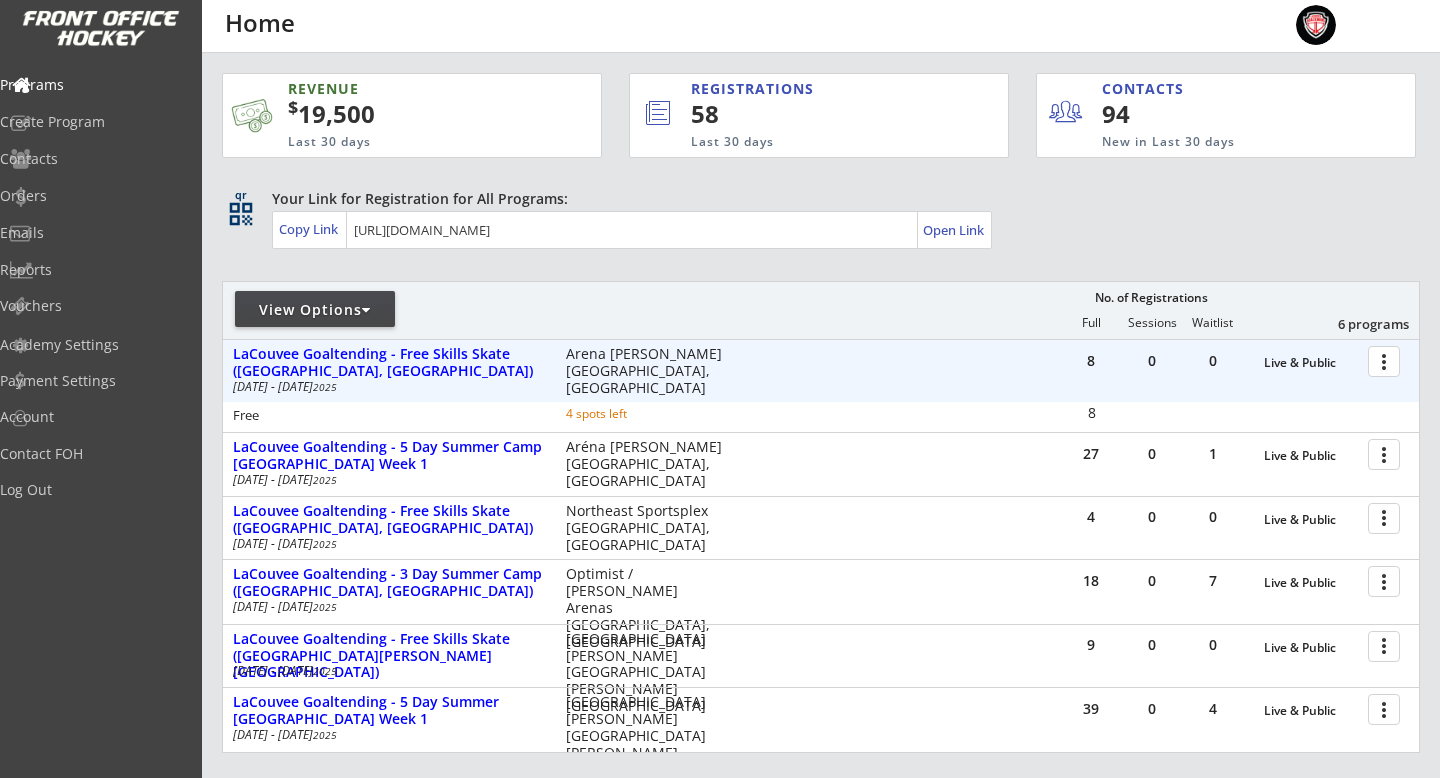 click at bounding box center (1387, 360) 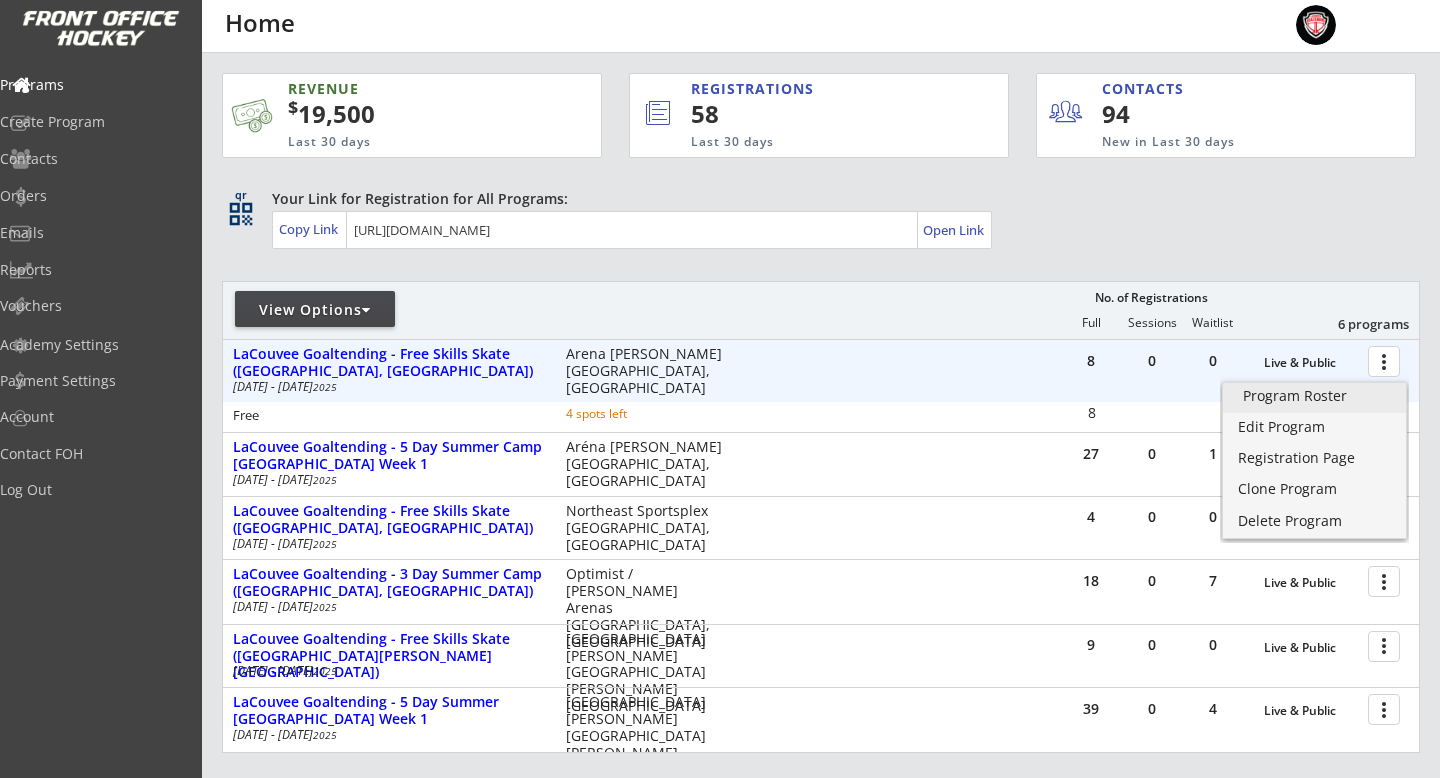 click on "Program Roster" at bounding box center (1314, 398) 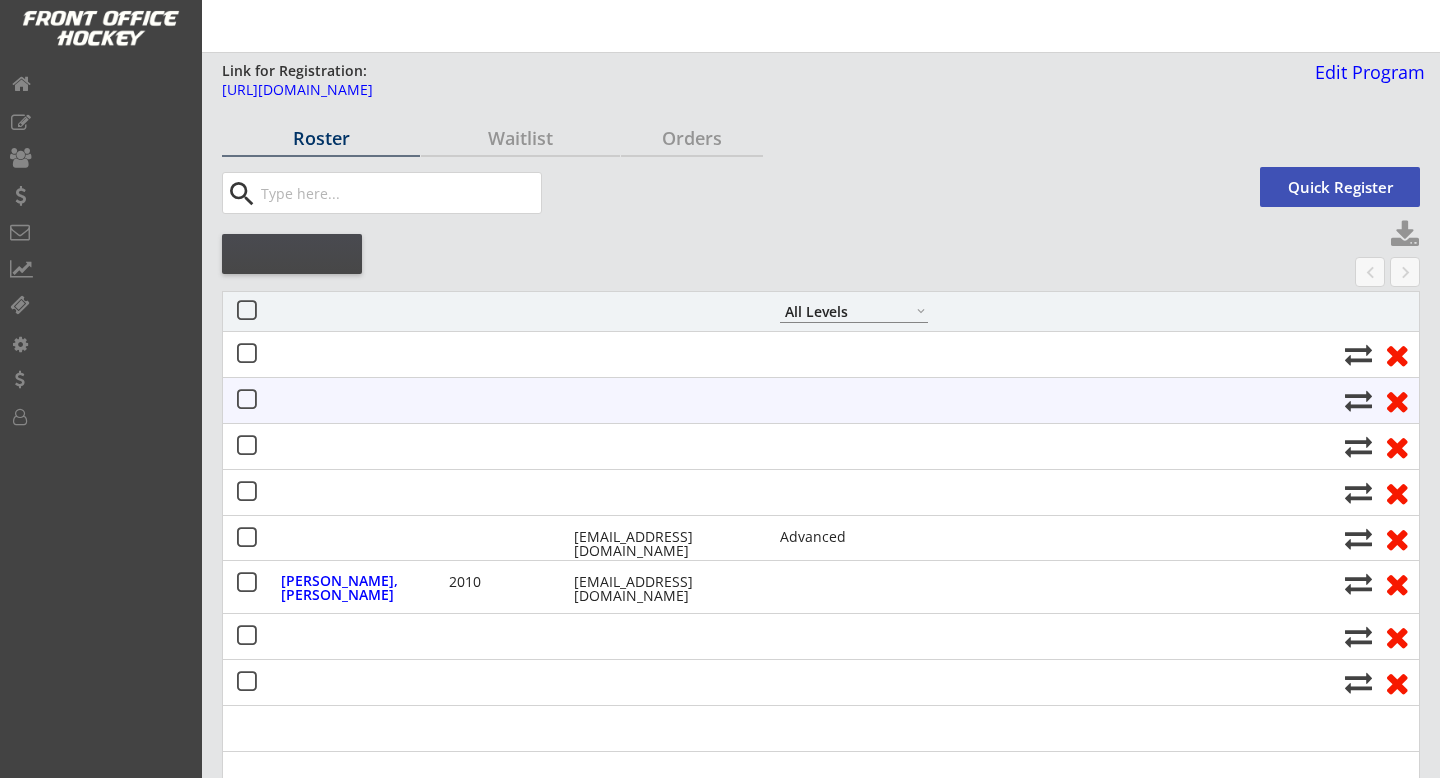 select on ""All Levels"" 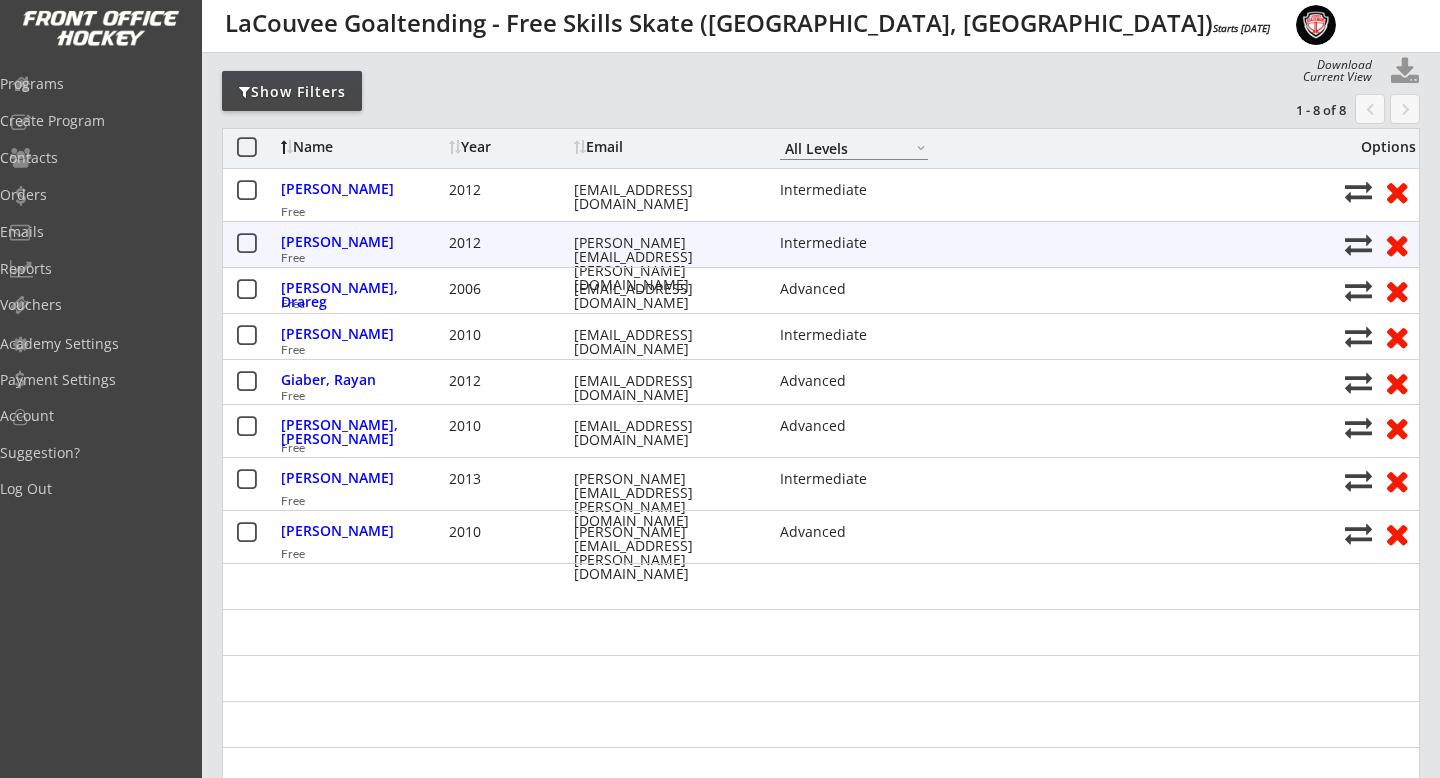 scroll, scrollTop: 164, scrollLeft: 0, axis: vertical 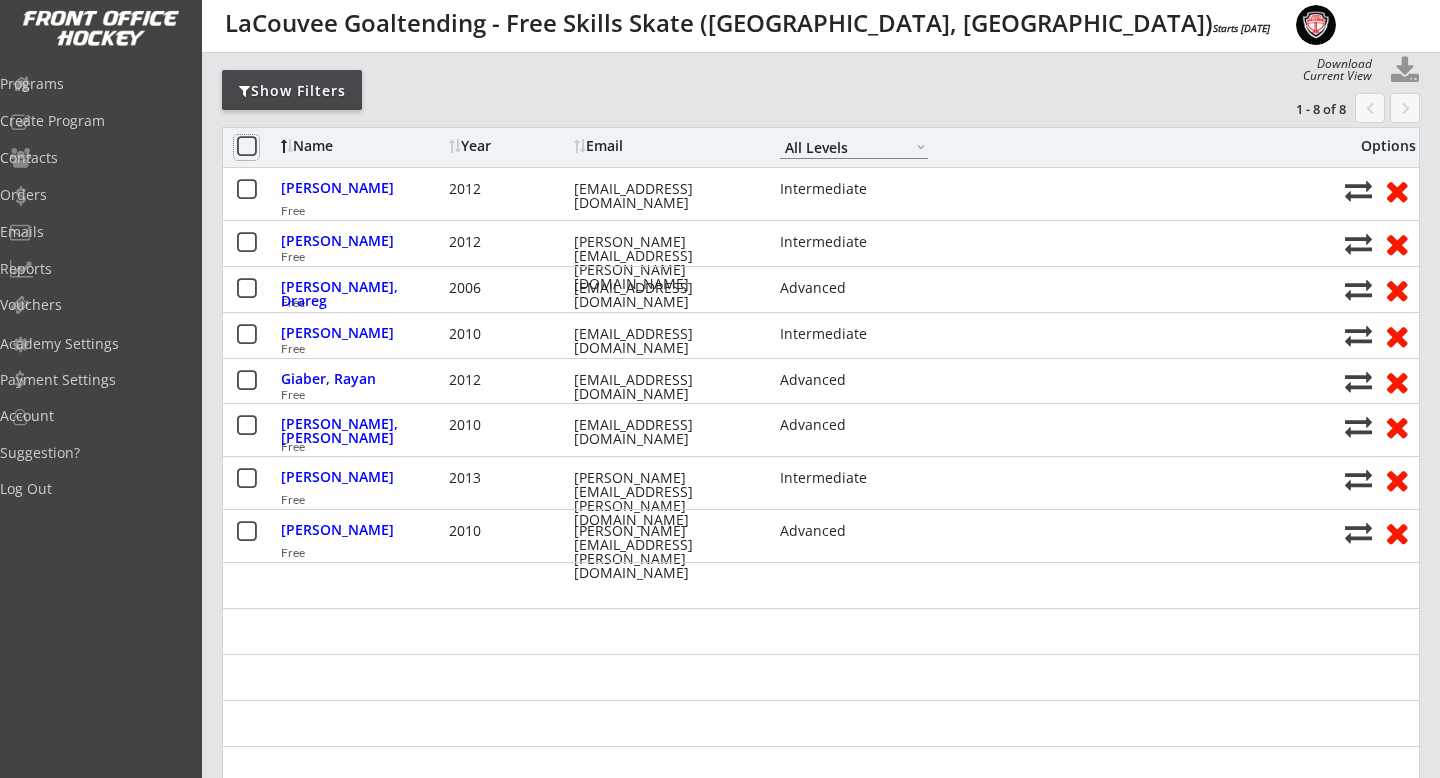 click at bounding box center (246, 147) 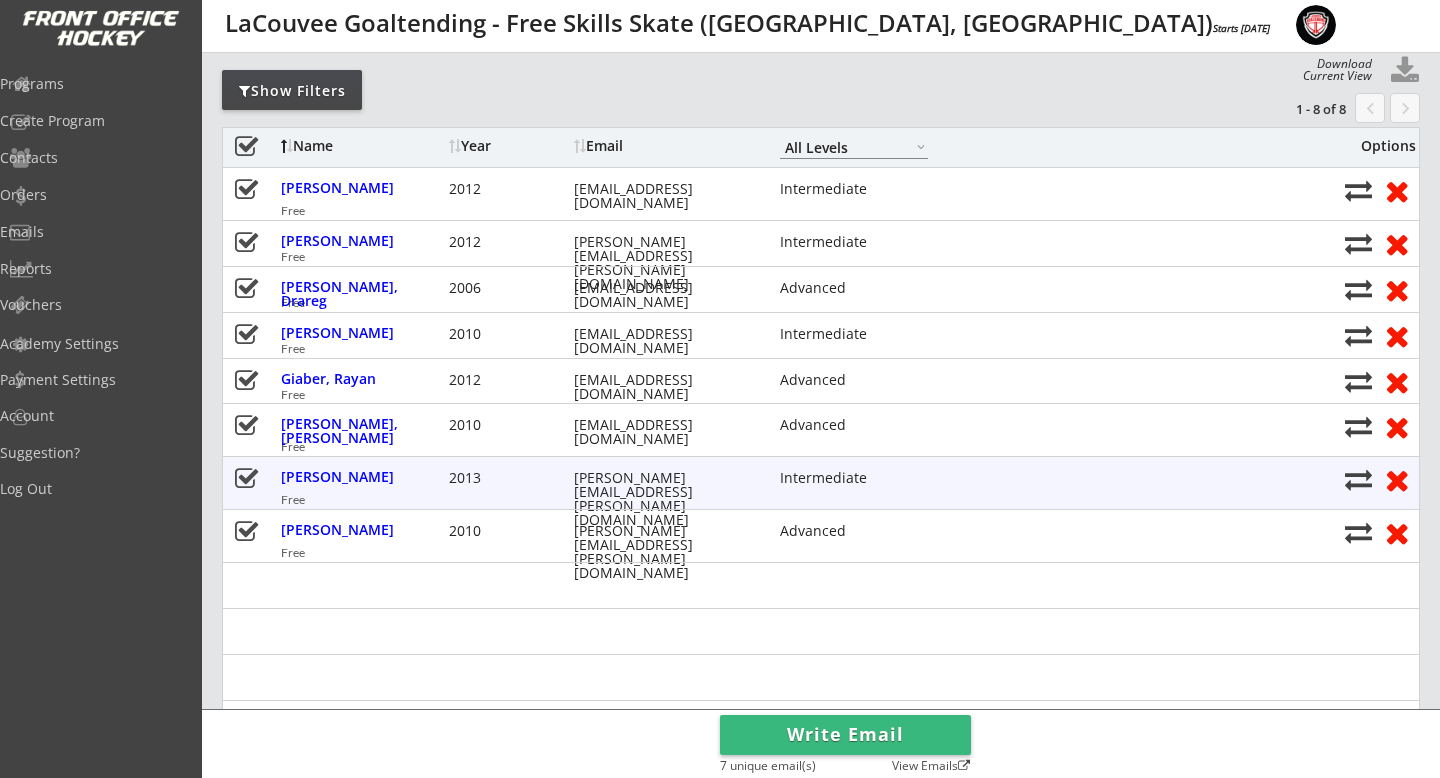 click at bounding box center [246, 479] 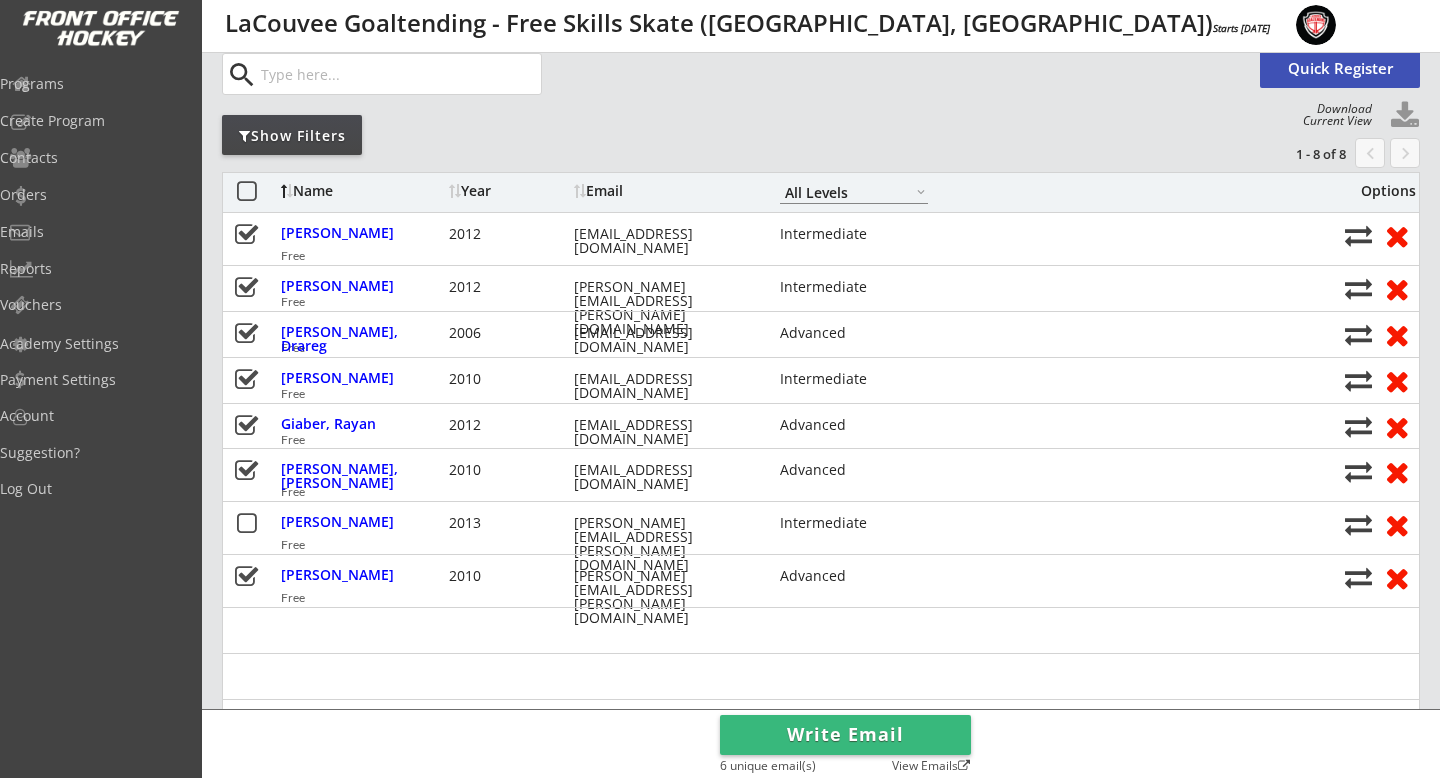 scroll, scrollTop: 128, scrollLeft: 0, axis: vertical 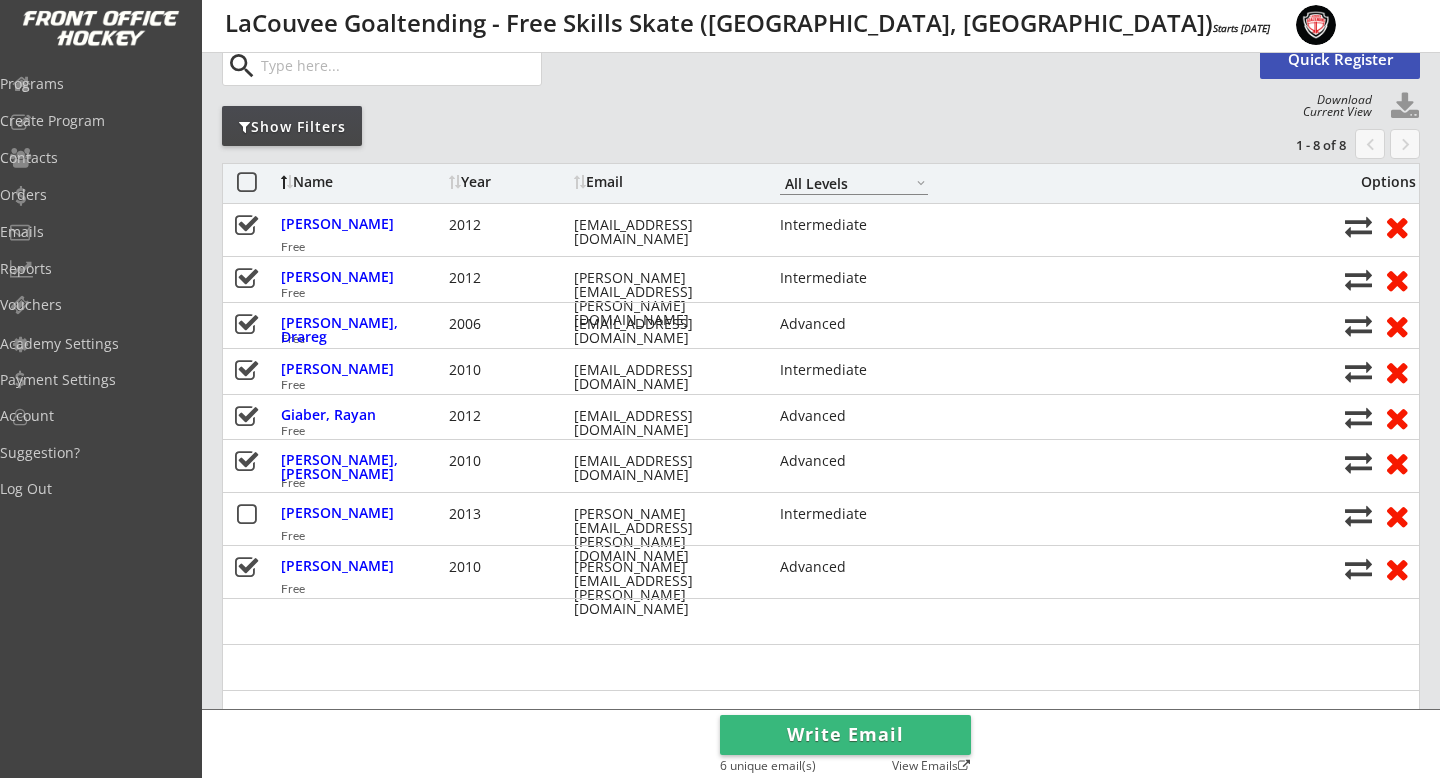 click on "Write Email" at bounding box center (845, 735) 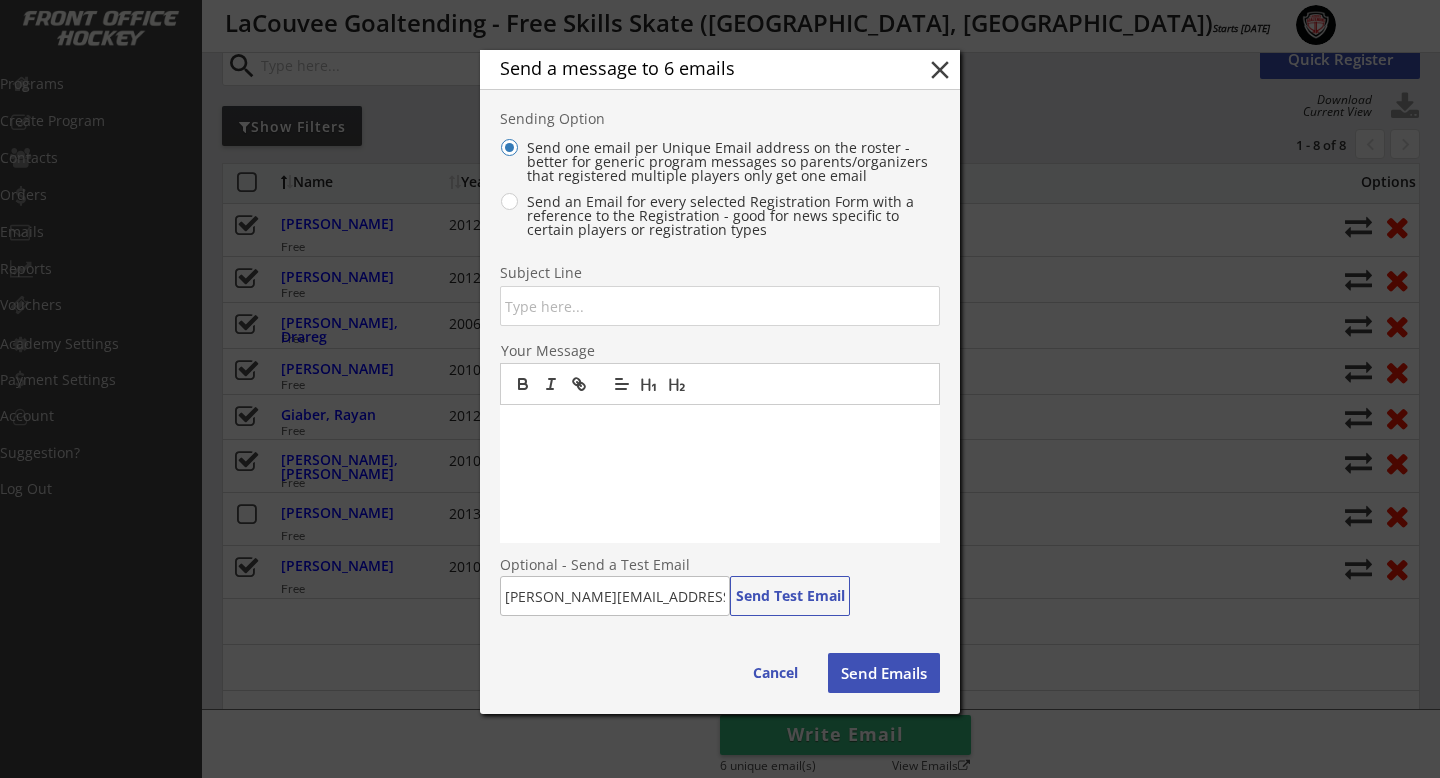 click at bounding box center [720, 474] 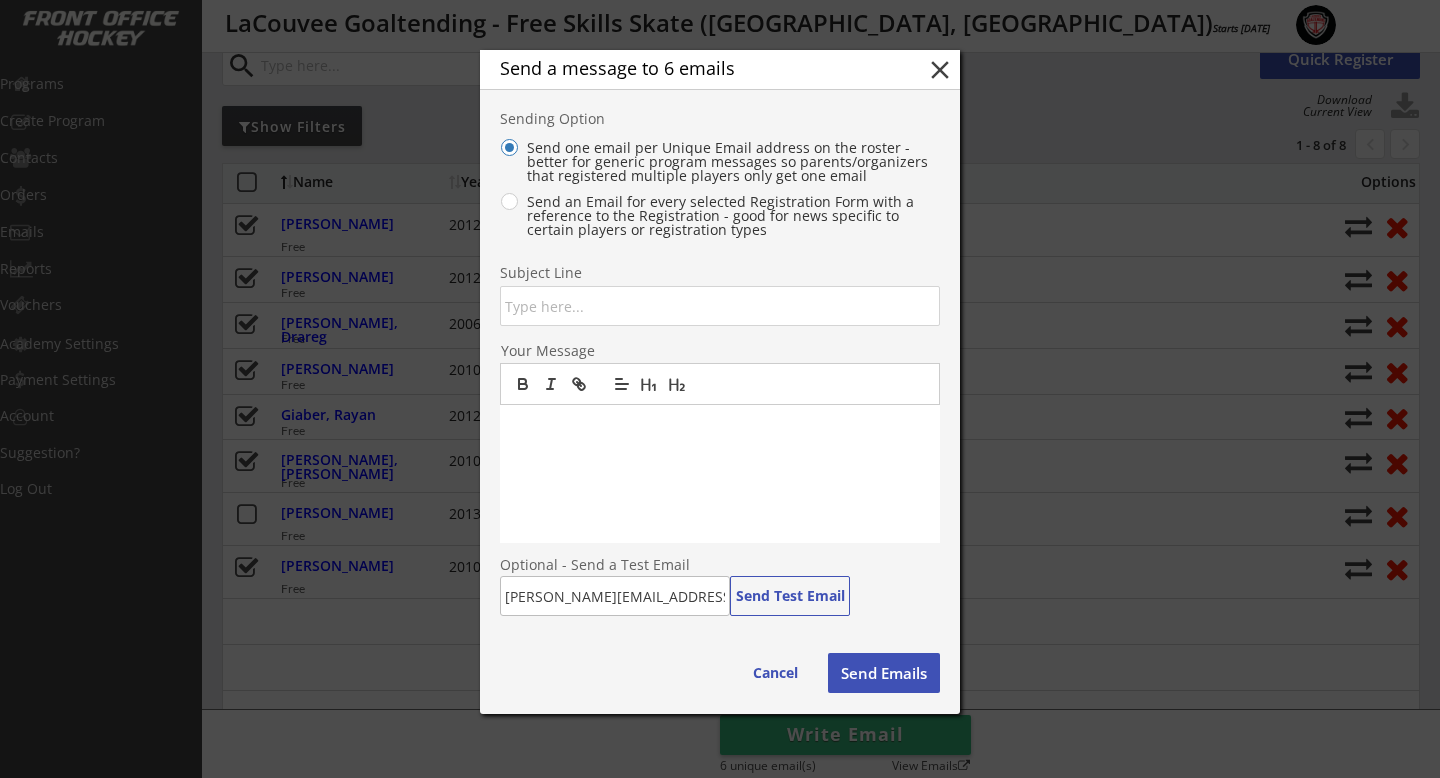 scroll, scrollTop: 0, scrollLeft: 0, axis: both 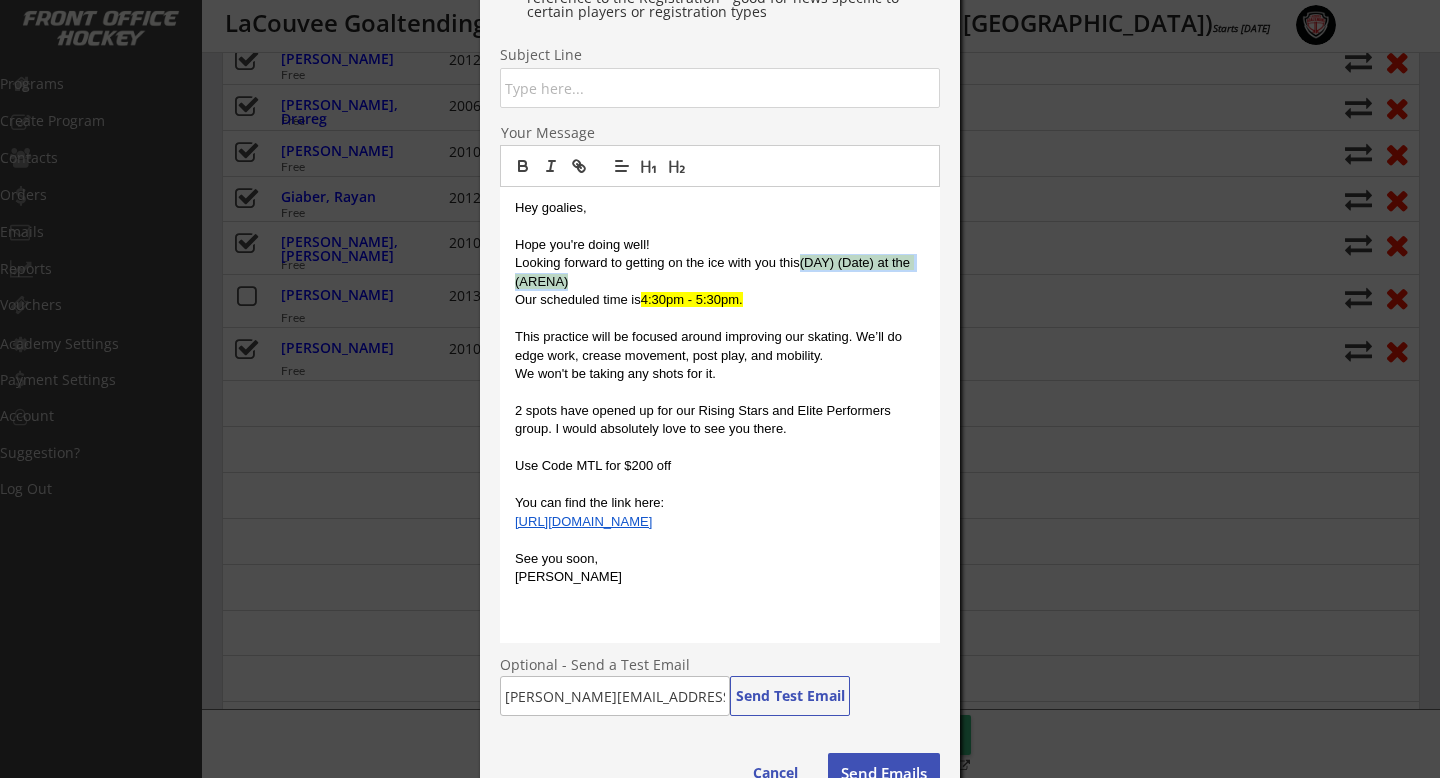 drag, startPoint x: 804, startPoint y: 264, endPoint x: 910, endPoint y: 276, distance: 106.677086 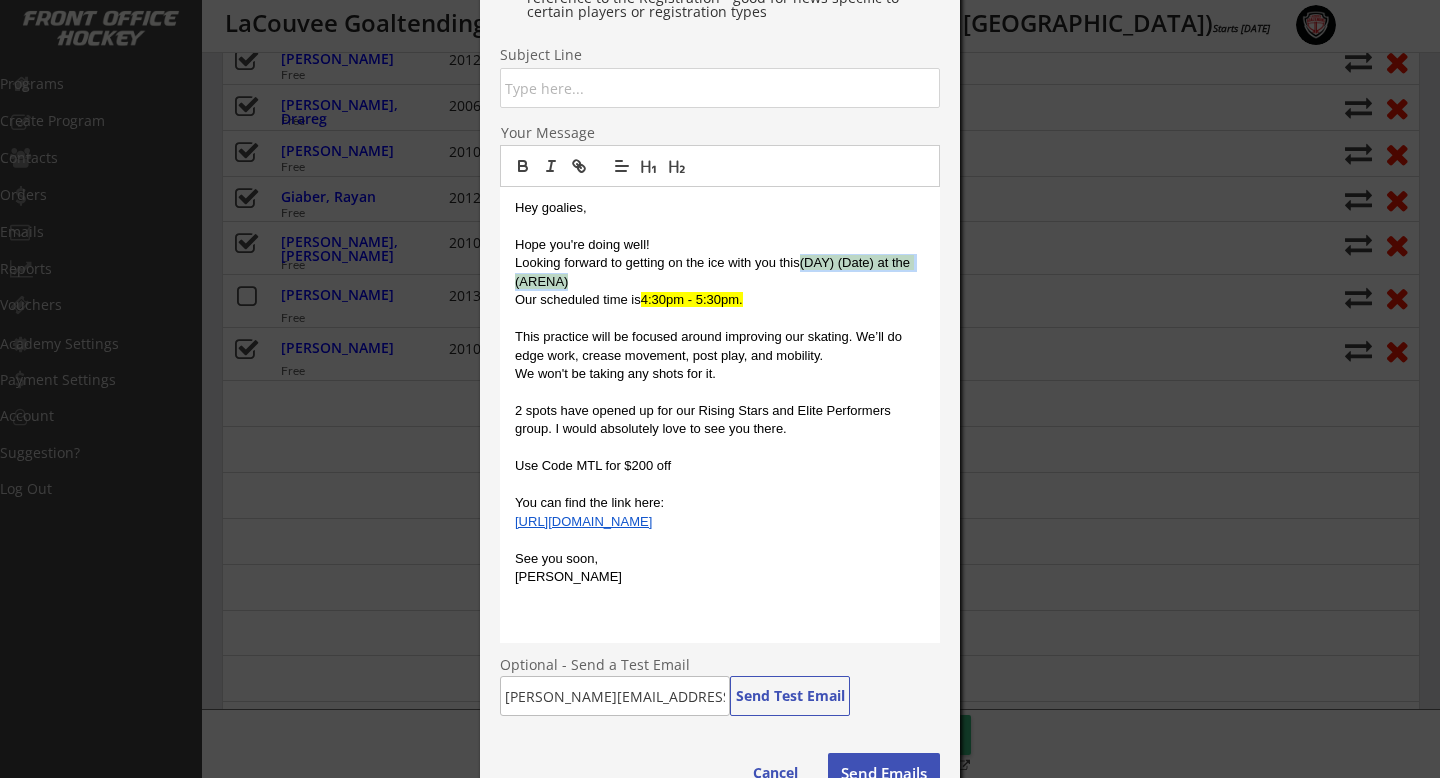 type 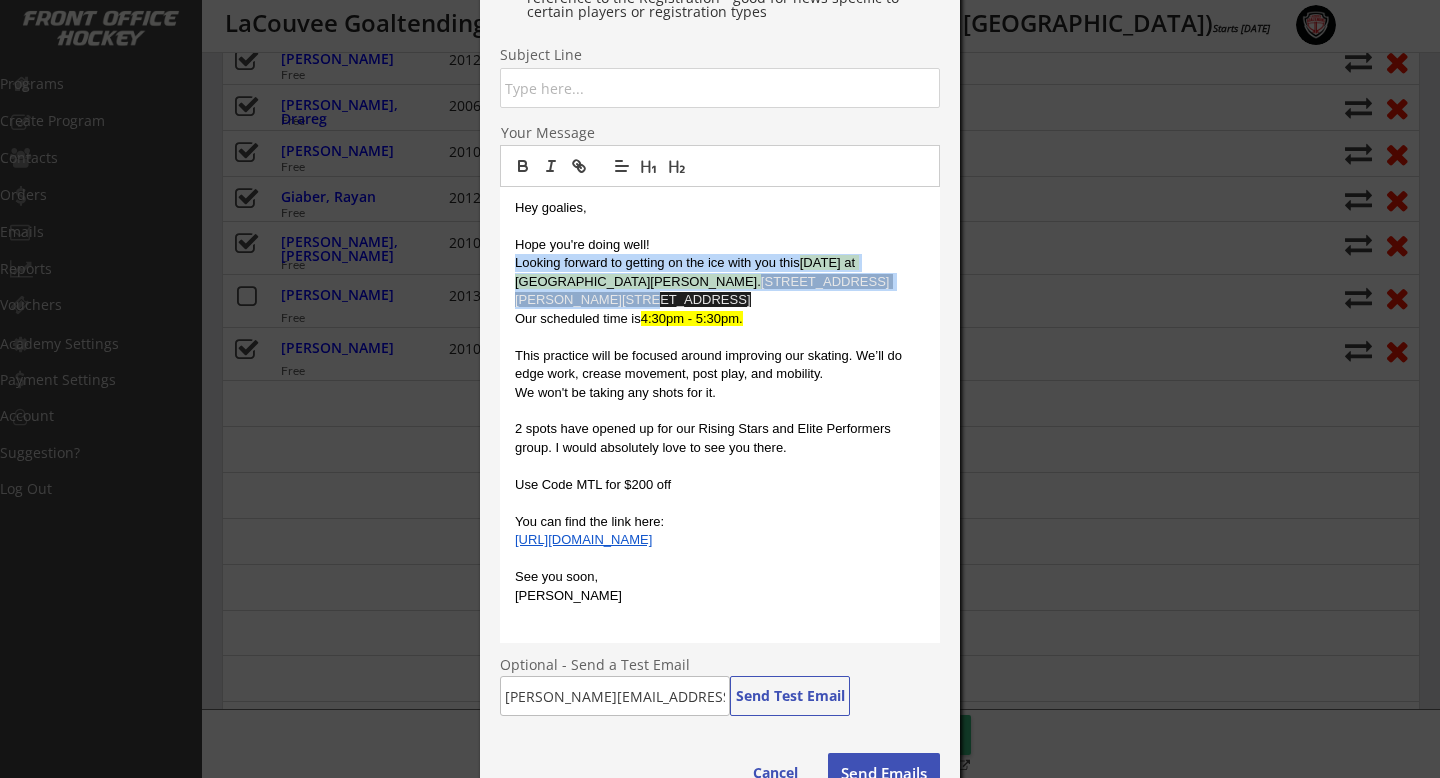 drag, startPoint x: 842, startPoint y: 284, endPoint x: 505, endPoint y: 269, distance: 337.33365 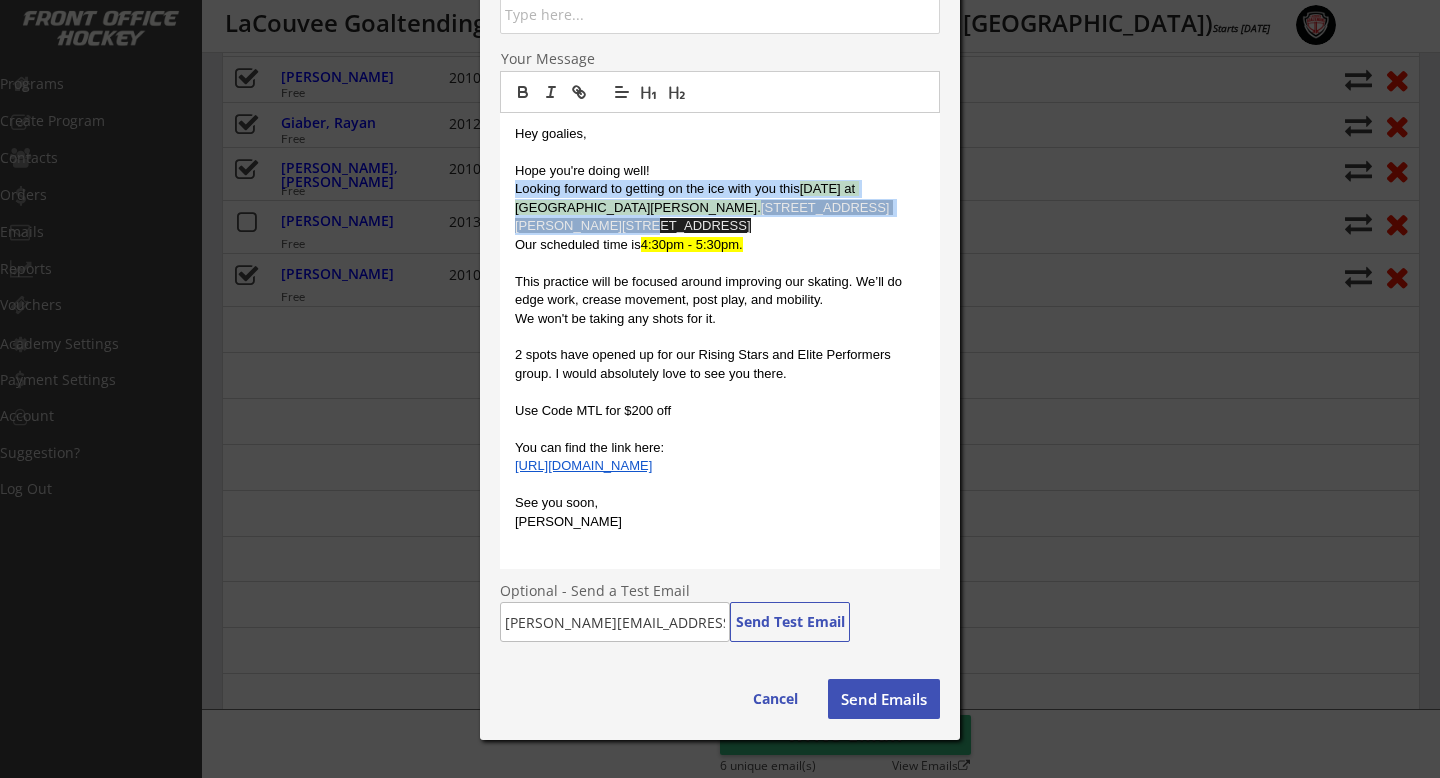 scroll, scrollTop: 411, scrollLeft: 0, axis: vertical 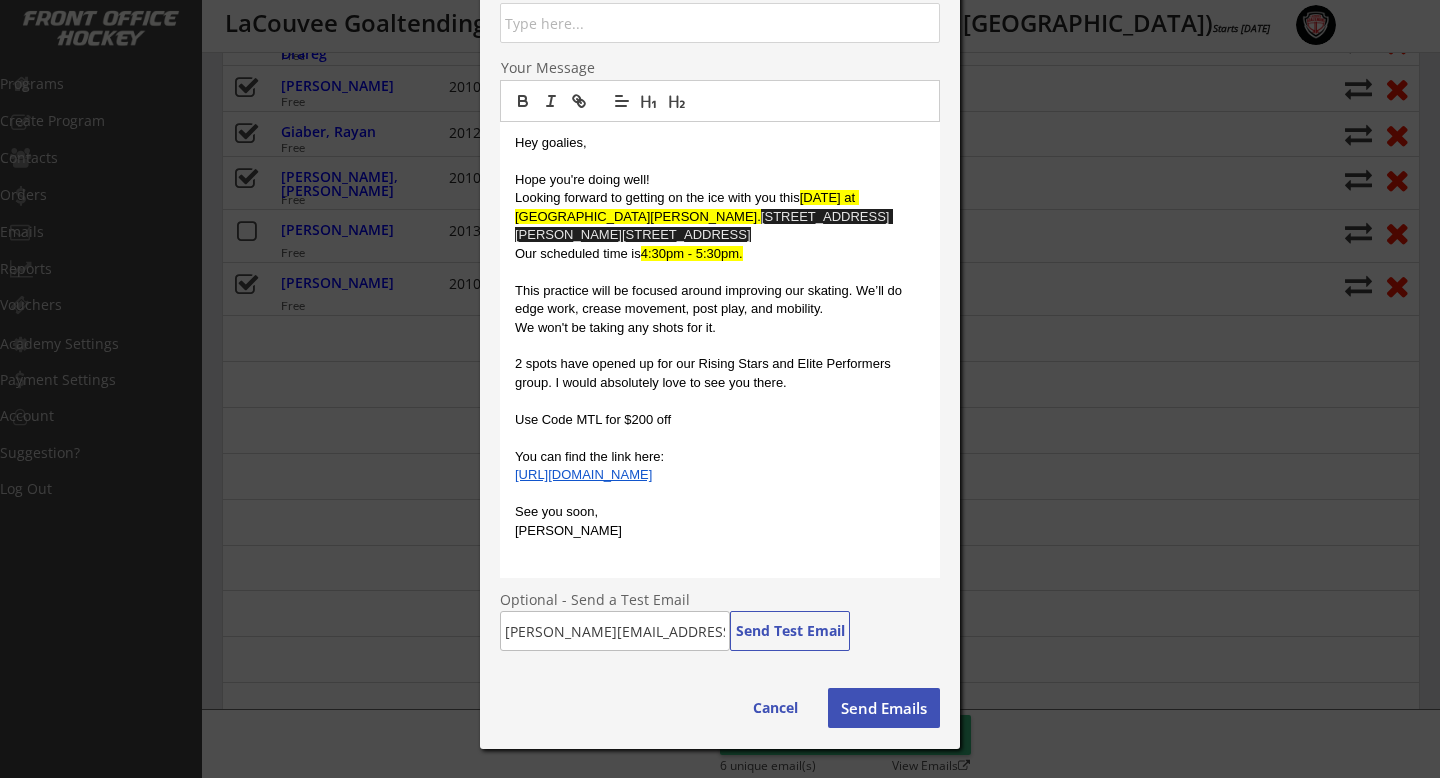 click at bounding box center (720, 494) 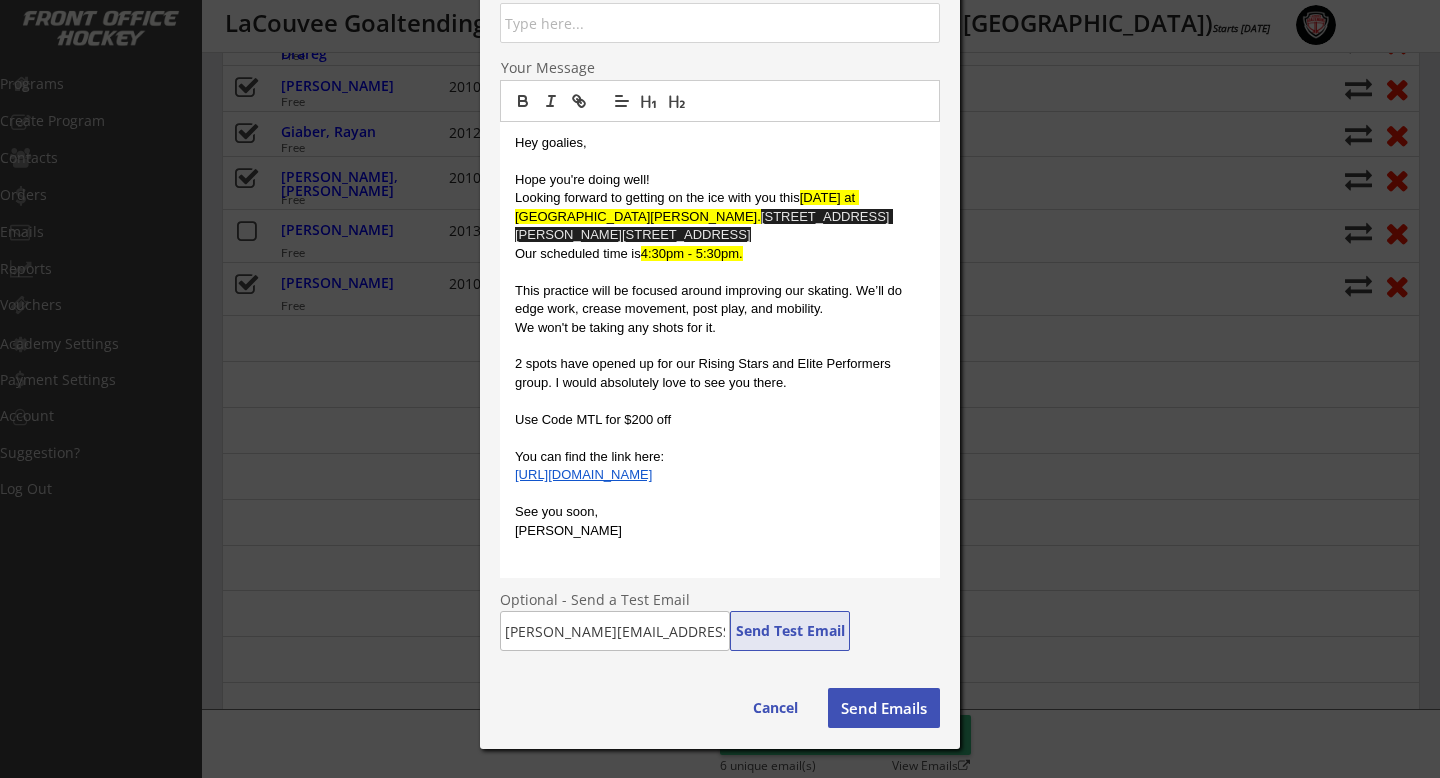 click on "Send Test Email" at bounding box center (790, 631) 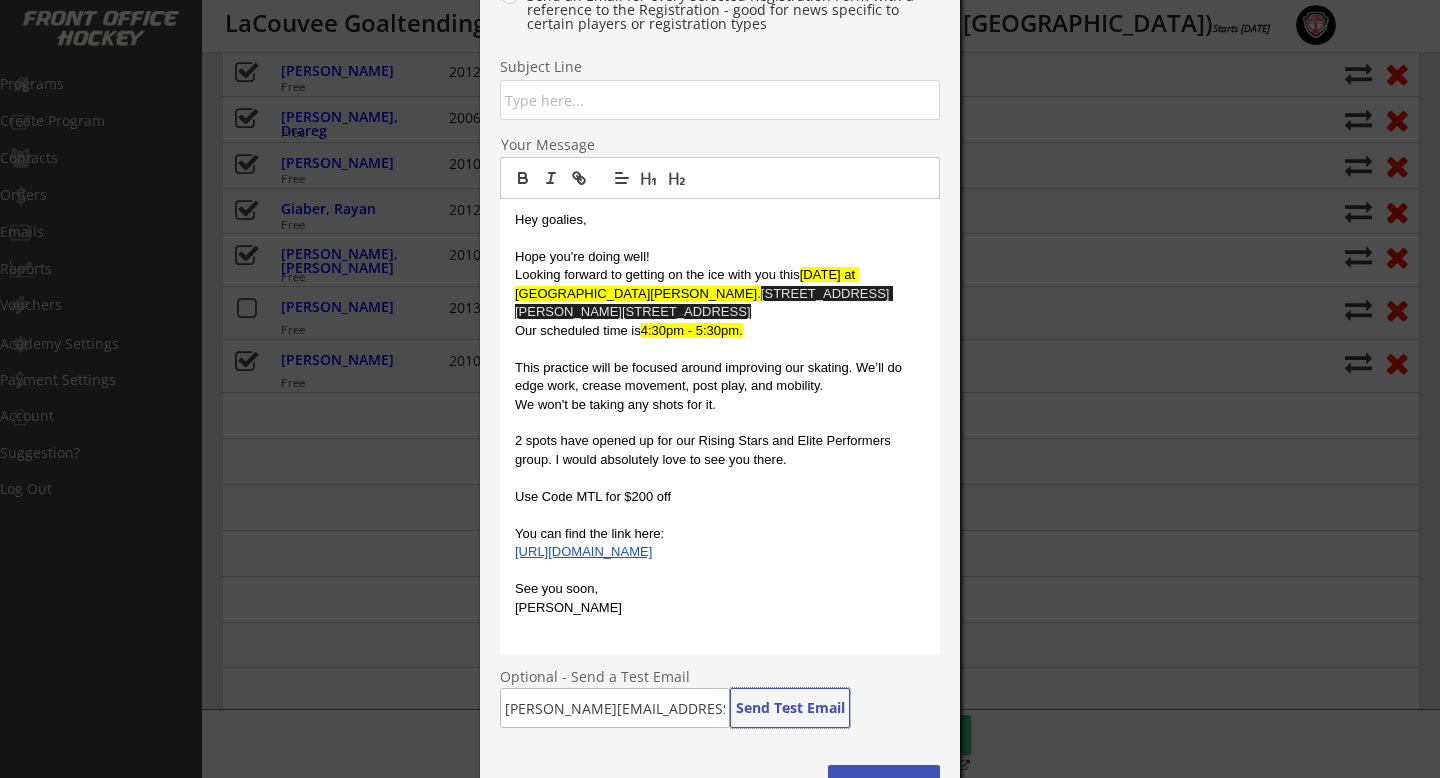 scroll, scrollTop: 338, scrollLeft: 0, axis: vertical 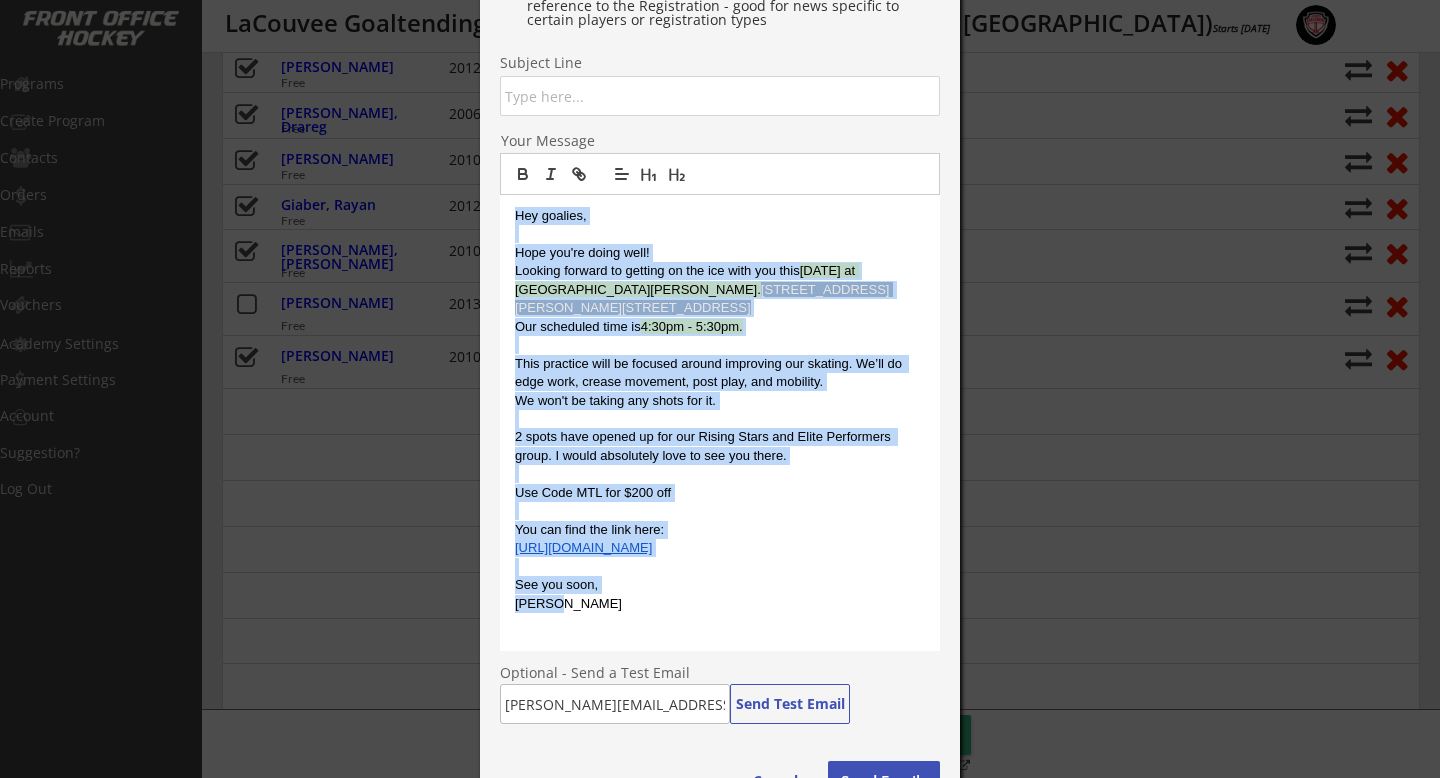 drag, startPoint x: 574, startPoint y: 599, endPoint x: 490, endPoint y: 212, distance: 396.01135 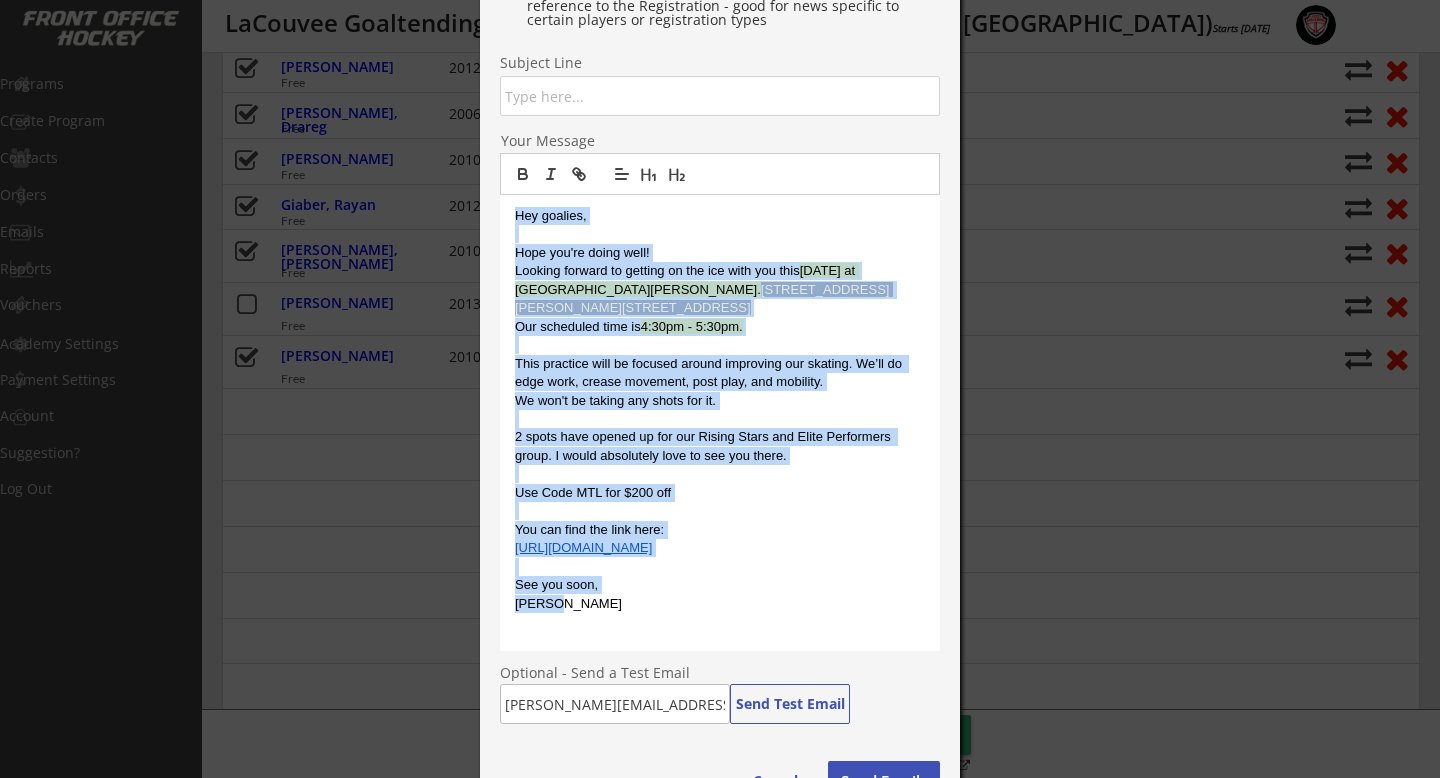 copy on "Hey goalies, [PERSON_NAME] you're doing well! Looking forward to getting on the ice with you [DATE][DATE] at [GEOGRAPHIC_DATA][PERSON_NAME]  [STREET_ADDRESS] [PERSON_NAME], [GEOGRAPHIC_DATA], QC H1K 5E9 Our scheduled time is  4:30pm - 5:30pm. This practice will be focused around improving our skating. We’ll do edge work, crease movement, post play, and mobility. We won't be taking any shots for it. 2 spots have opened up for our Rising Stars and Elite Performers group. I would absolutely love to see you there.  Use Code MTL for $200 off You can find the link here: [URL][DOMAIN_NAME] See you soon, [PERSON_NAME]" 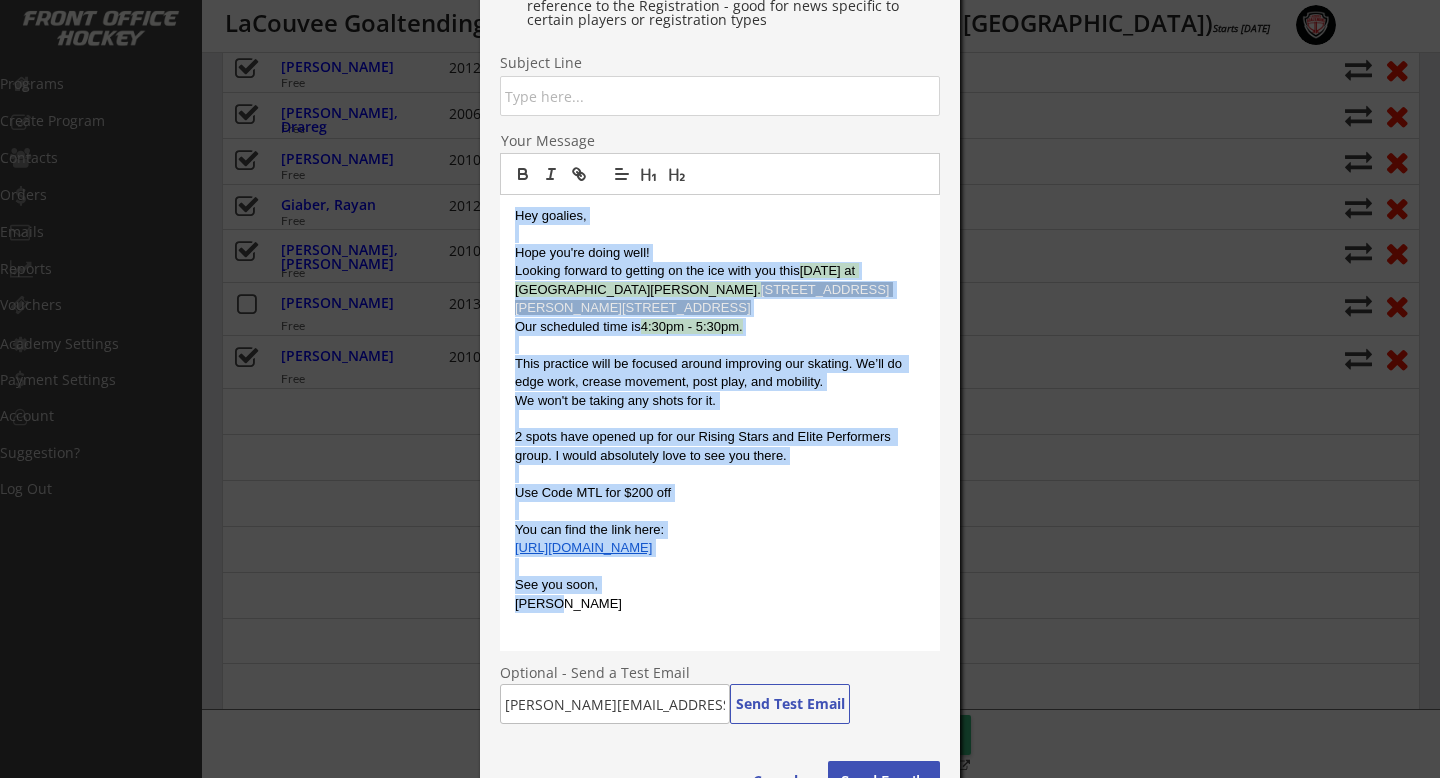 drag, startPoint x: 573, startPoint y: 611, endPoint x: 495, endPoint y: 192, distance: 426.1983 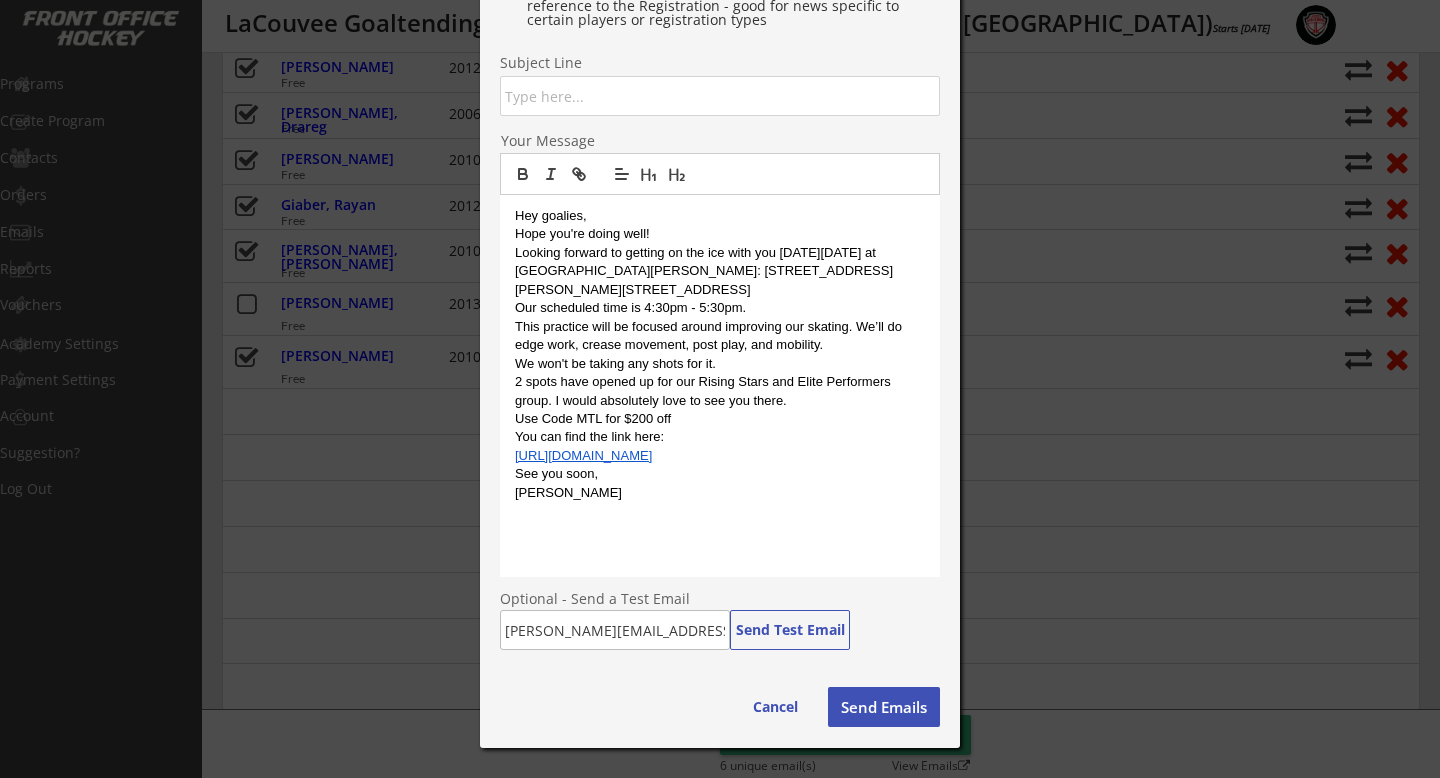 scroll, scrollTop: 0, scrollLeft: 0, axis: both 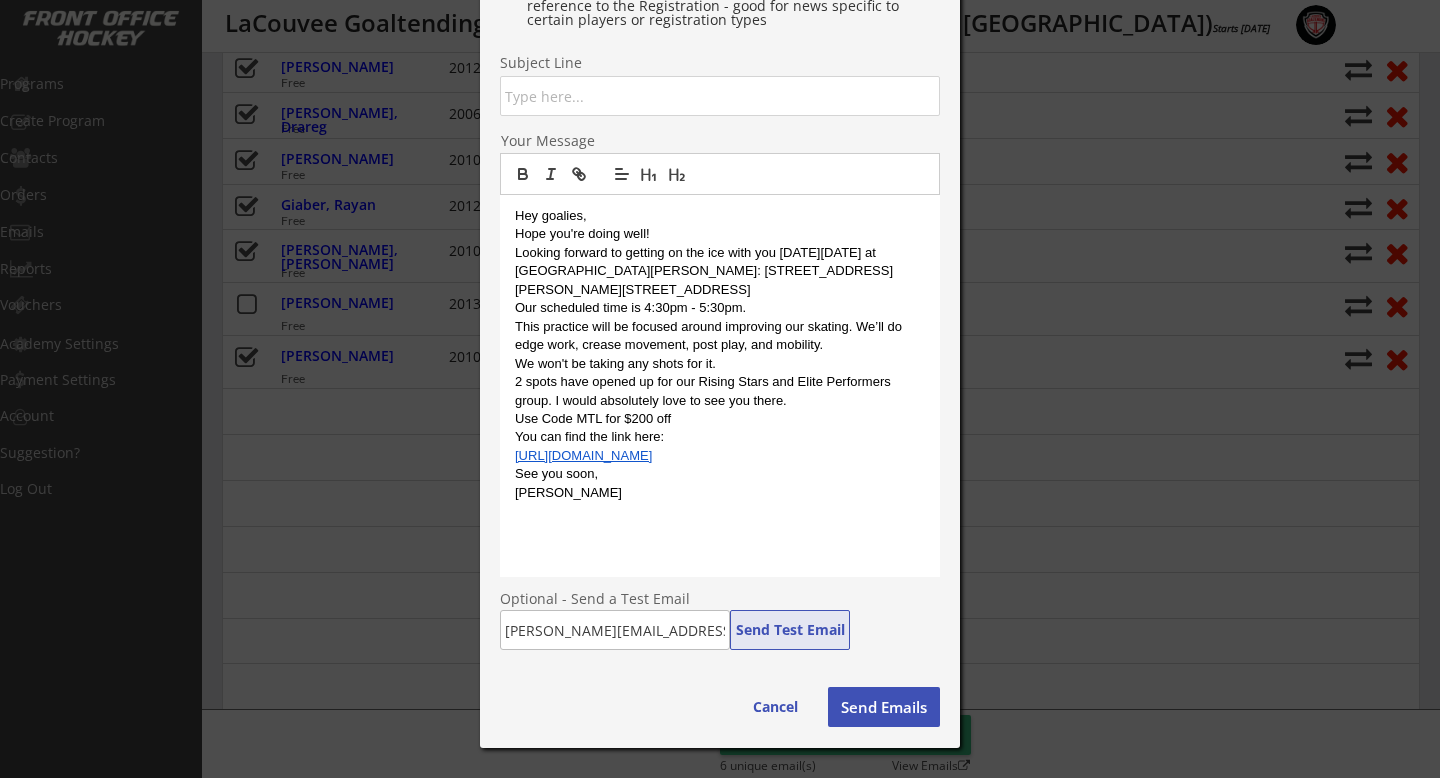 click on "Send Test Email" at bounding box center [790, 630] 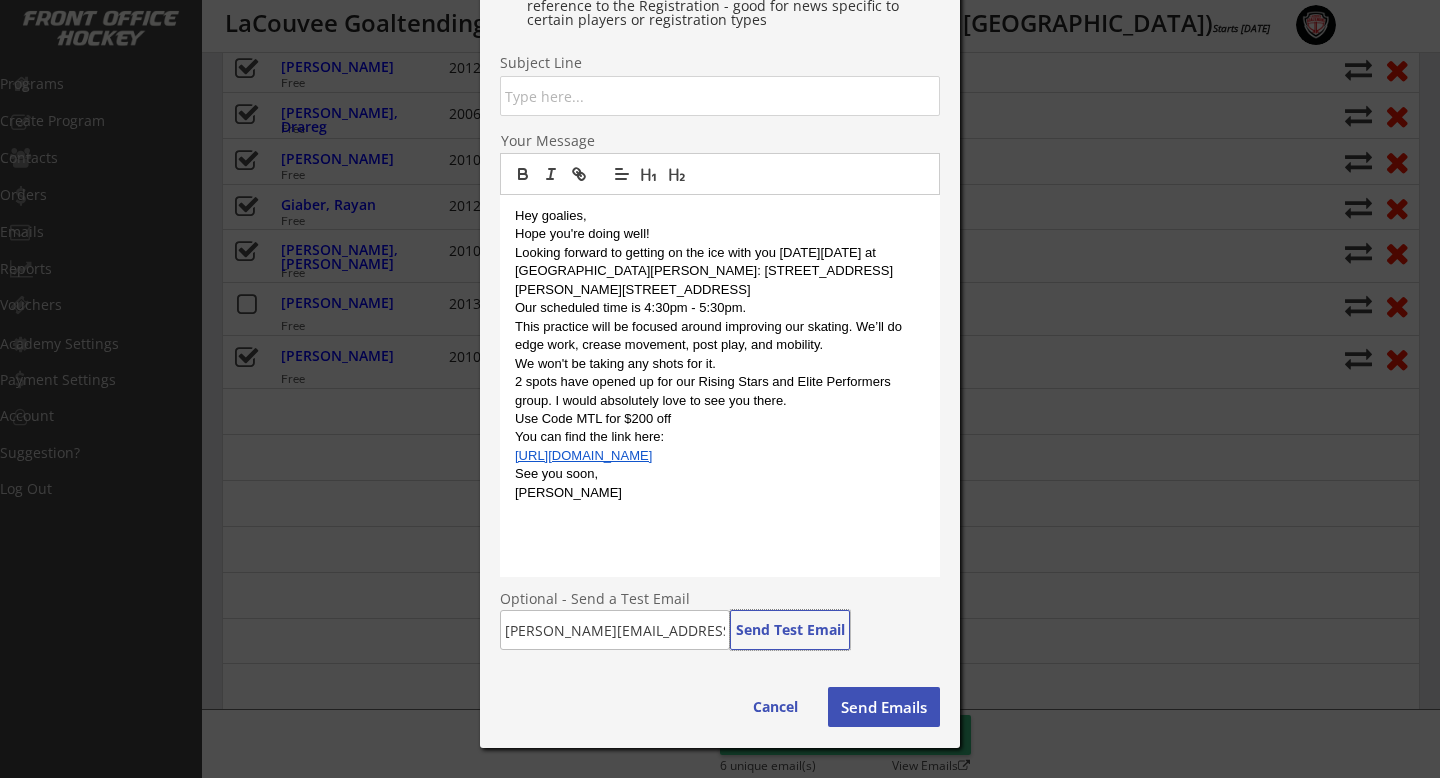 click at bounding box center [720, 96] 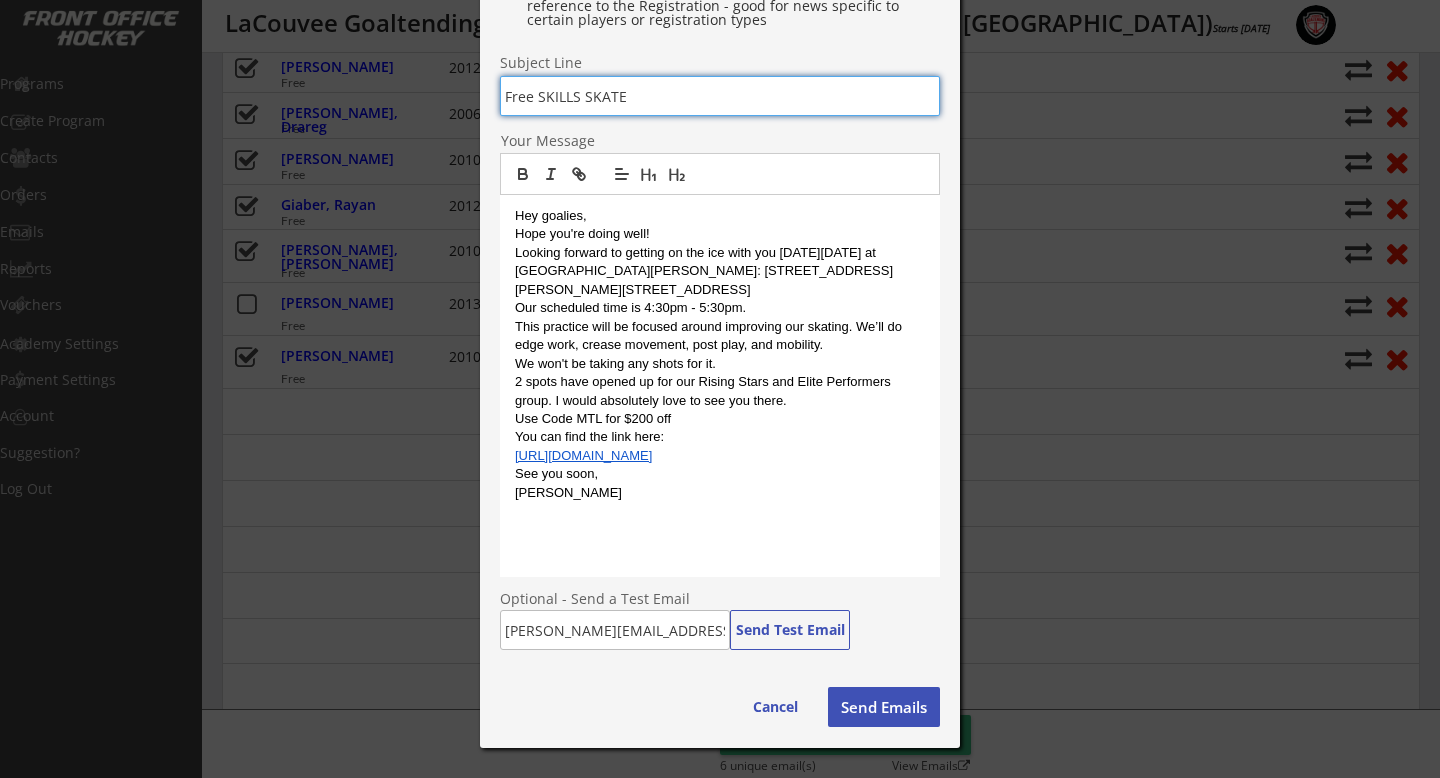 type on "Free SKILLS SKATE" 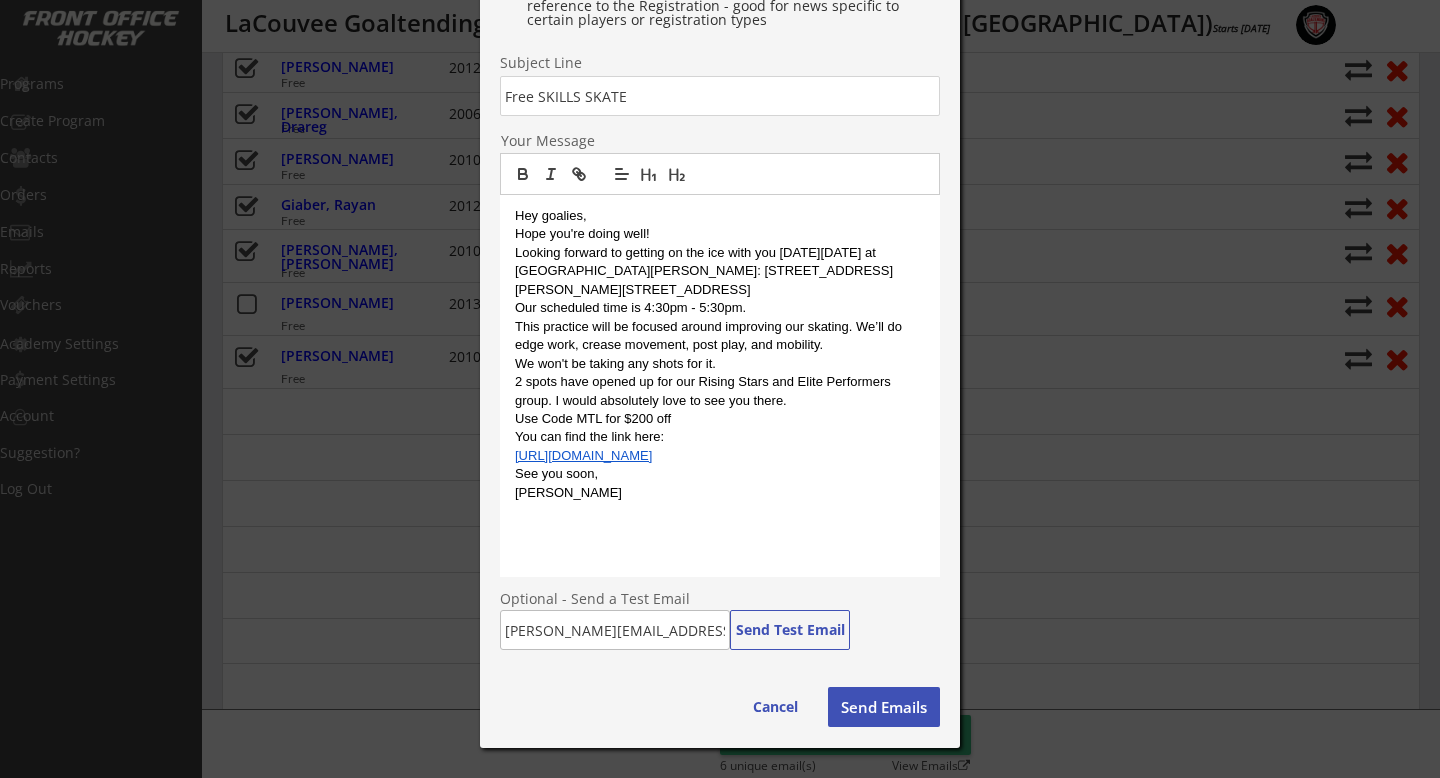 click on "Send Emails" at bounding box center [884, 707] 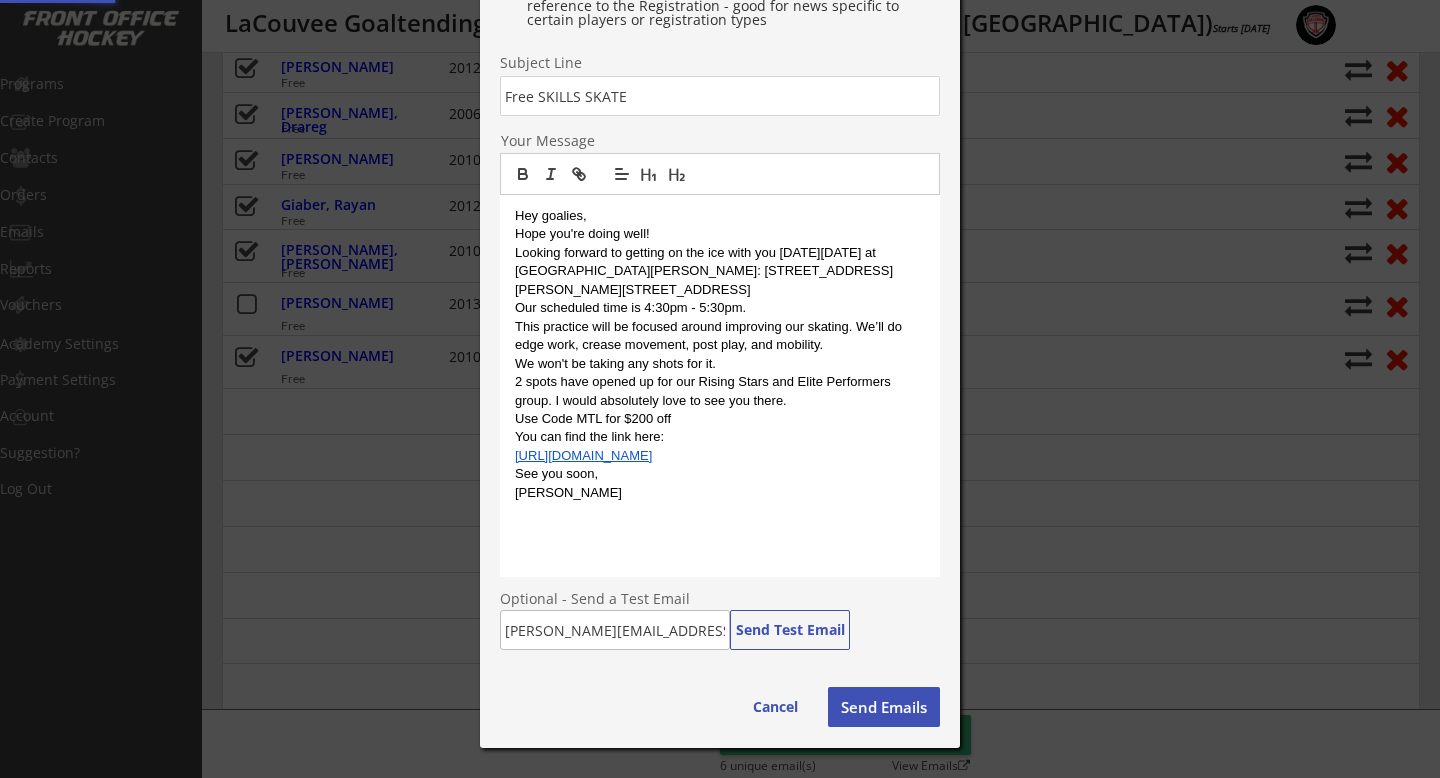 type 